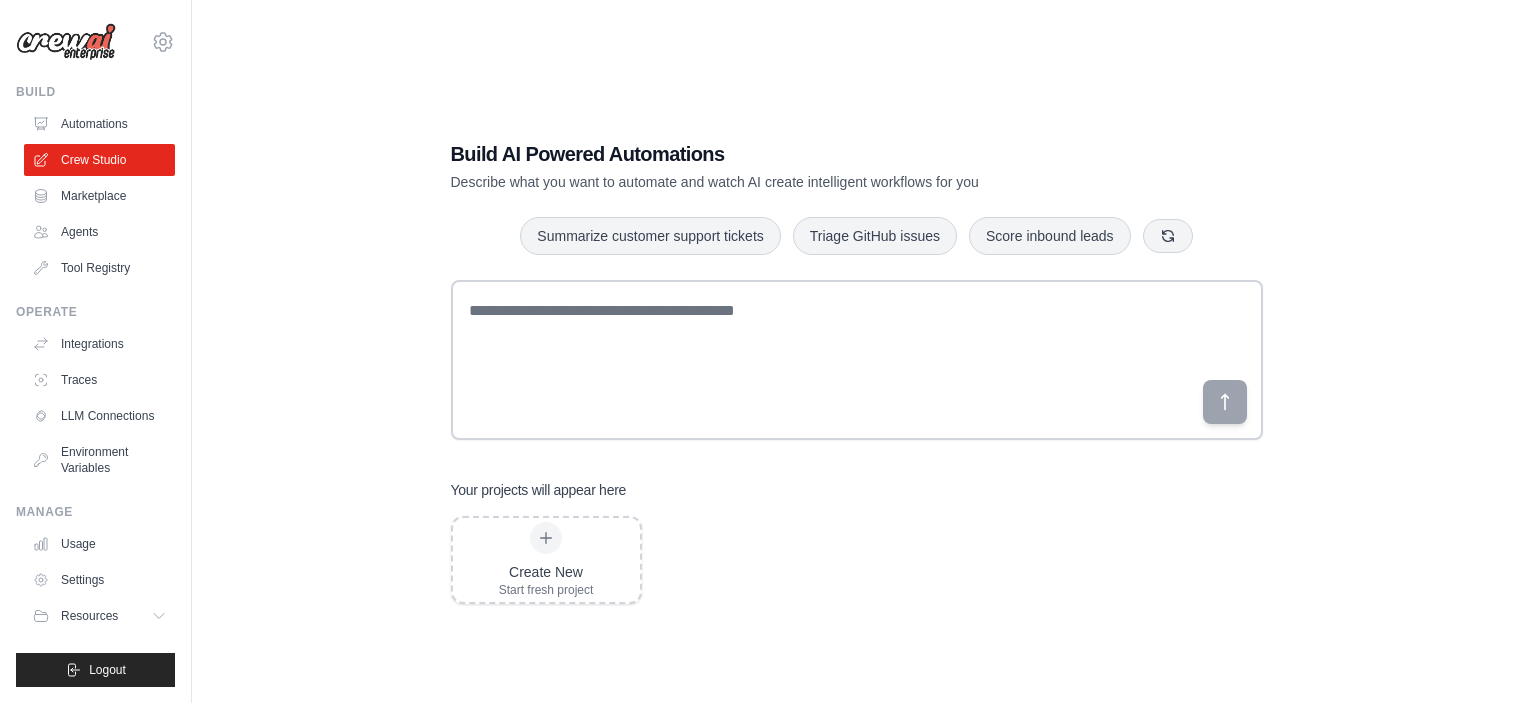 scroll, scrollTop: 0, scrollLeft: 0, axis: both 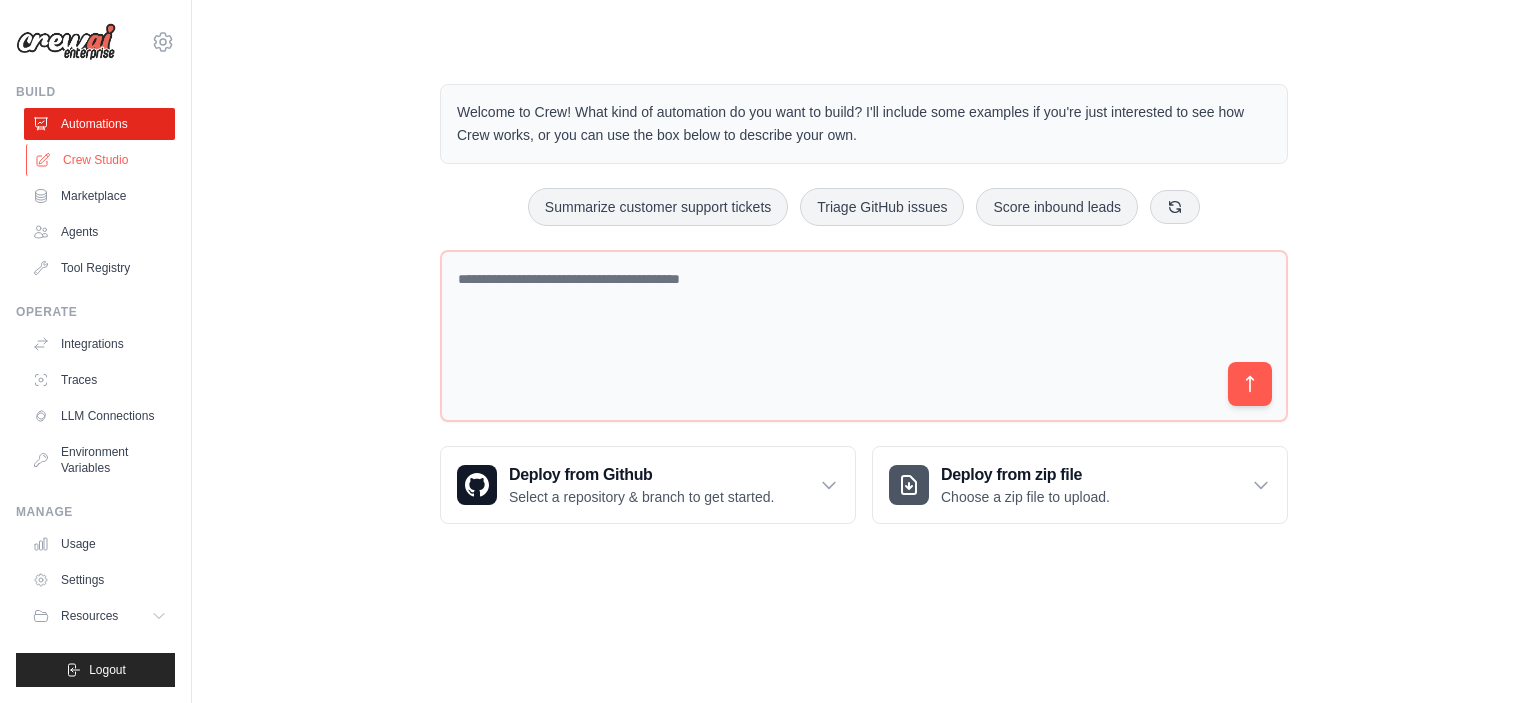 click on "Crew Studio" at bounding box center (101, 160) 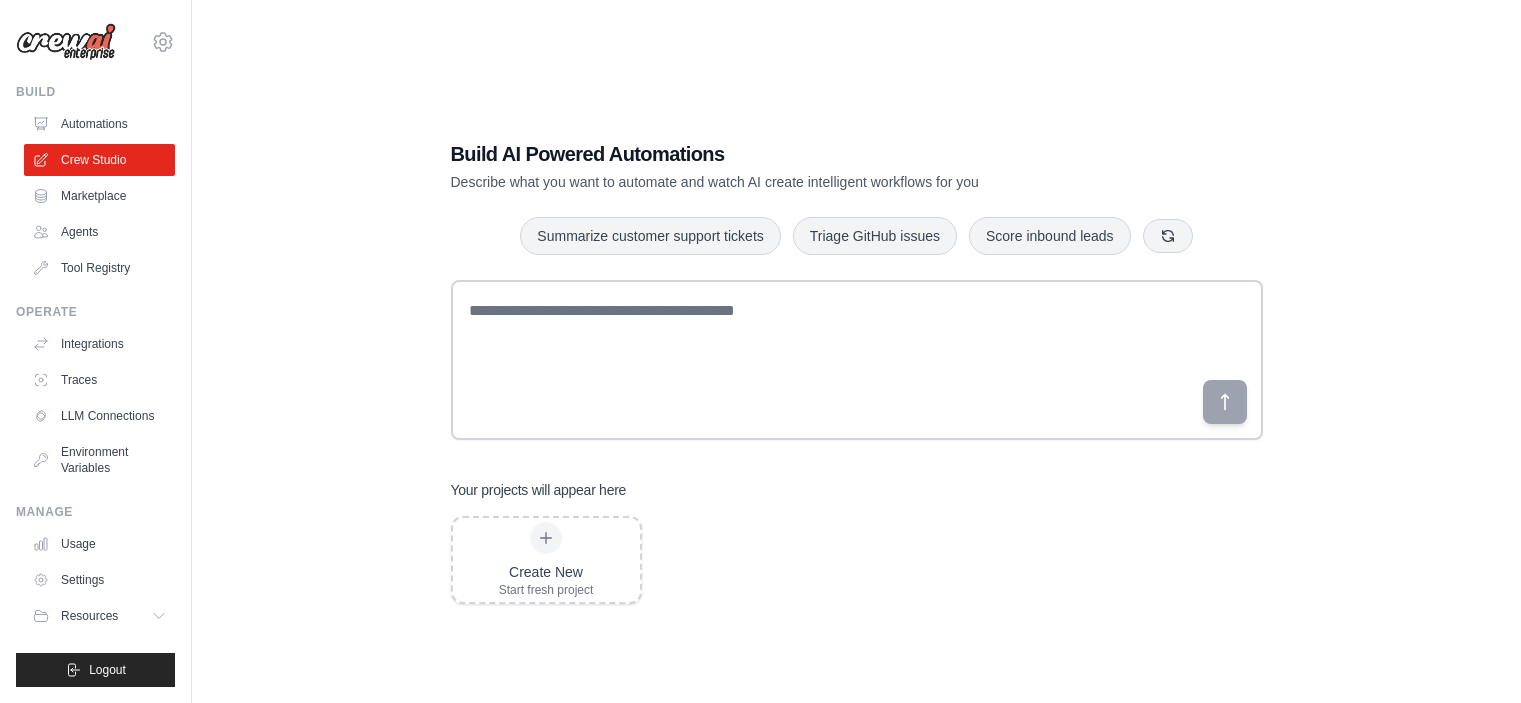 scroll, scrollTop: 0, scrollLeft: 0, axis: both 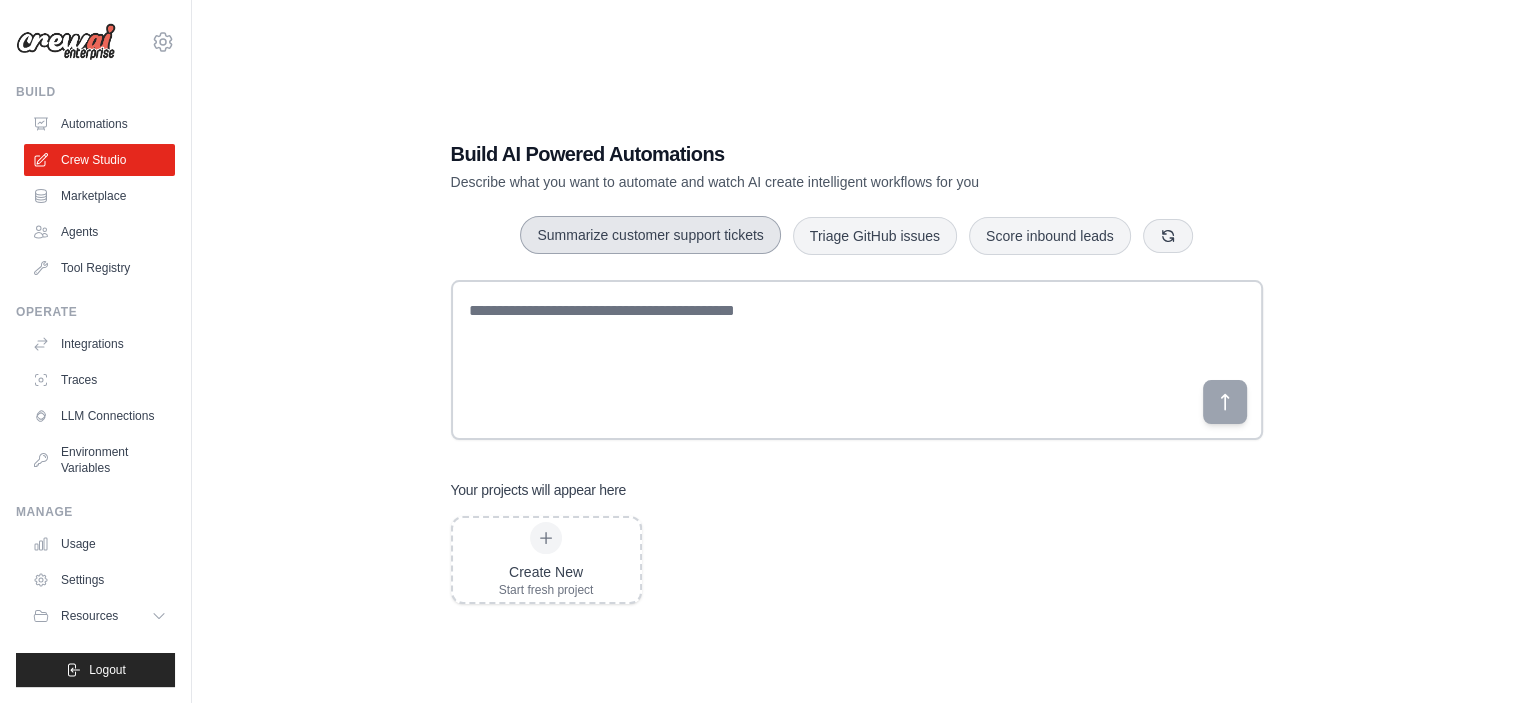 click on "Summarize customer support tickets" at bounding box center [650, 235] 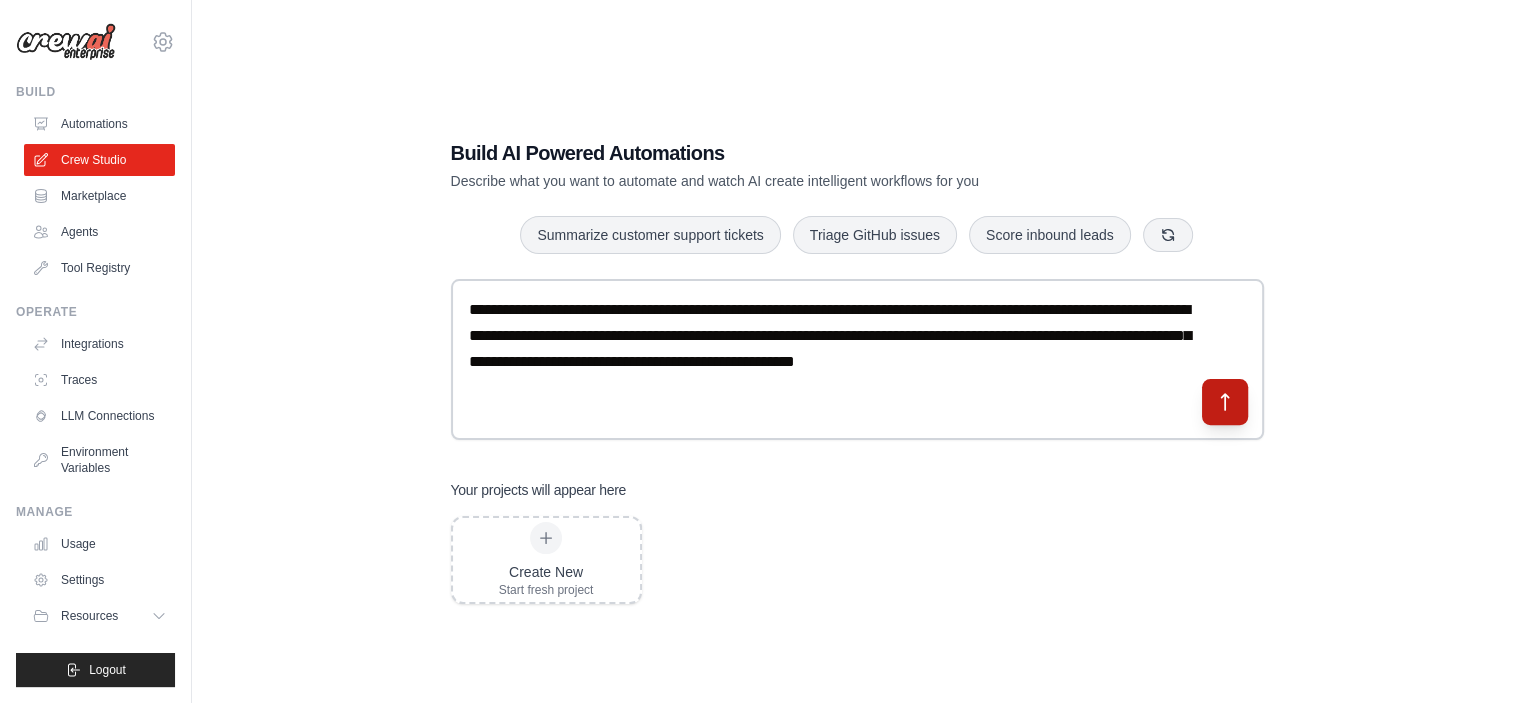 click 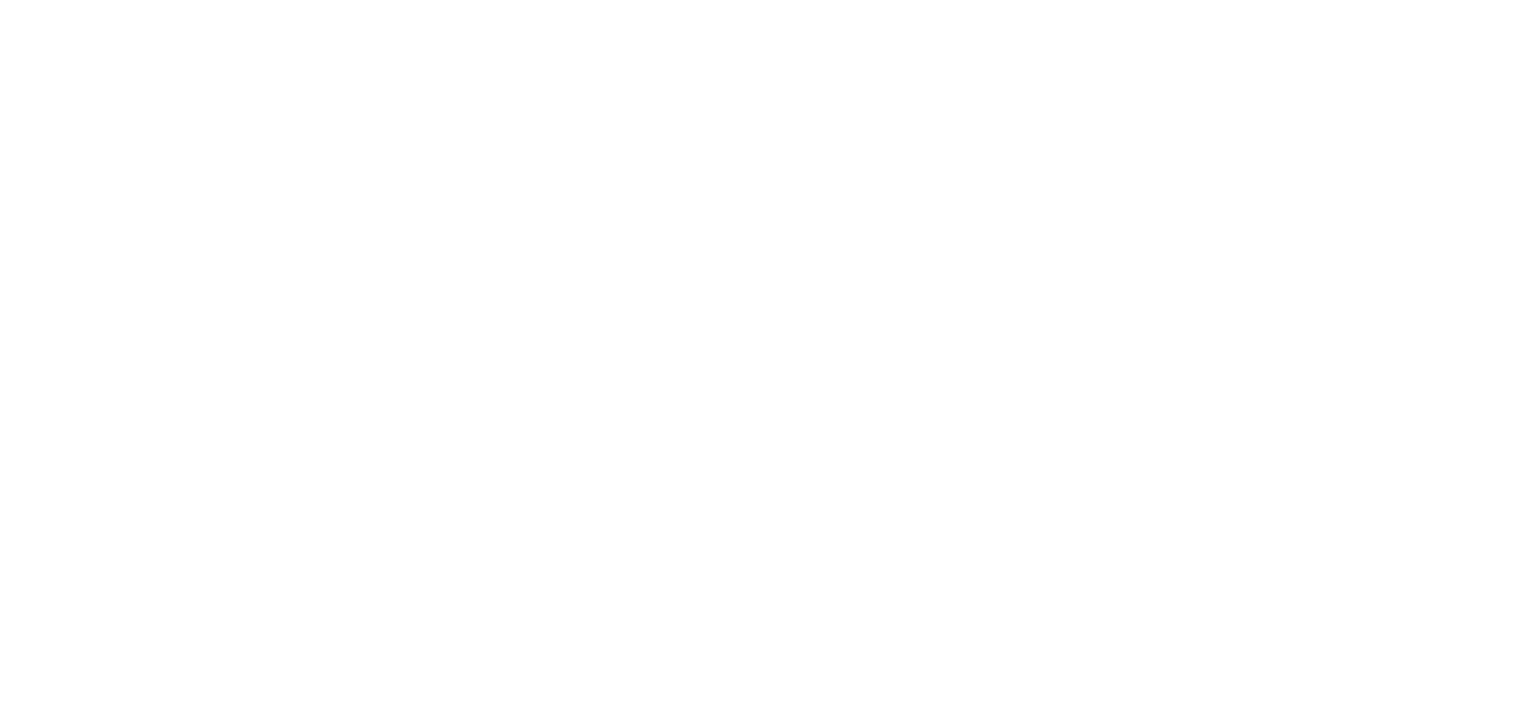 scroll, scrollTop: 0, scrollLeft: 0, axis: both 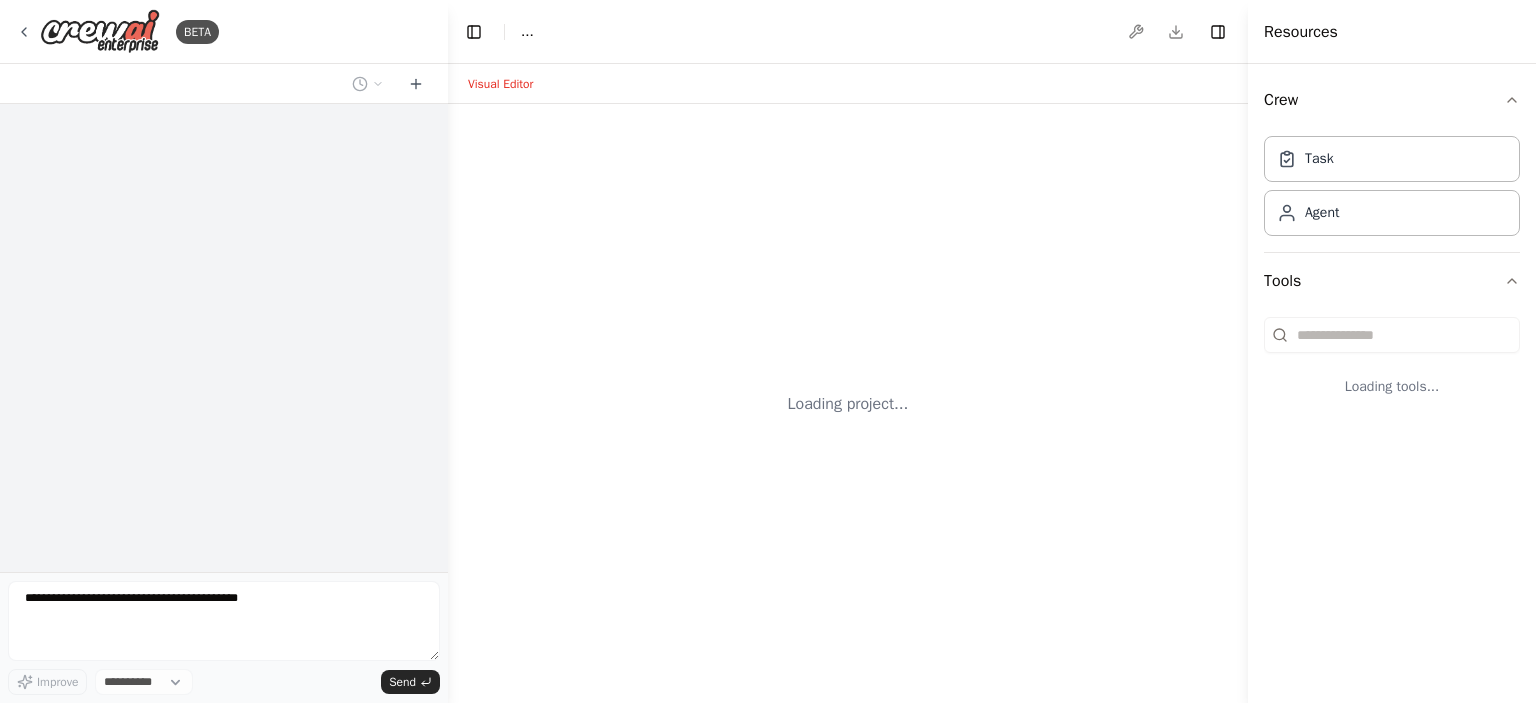 select on "****" 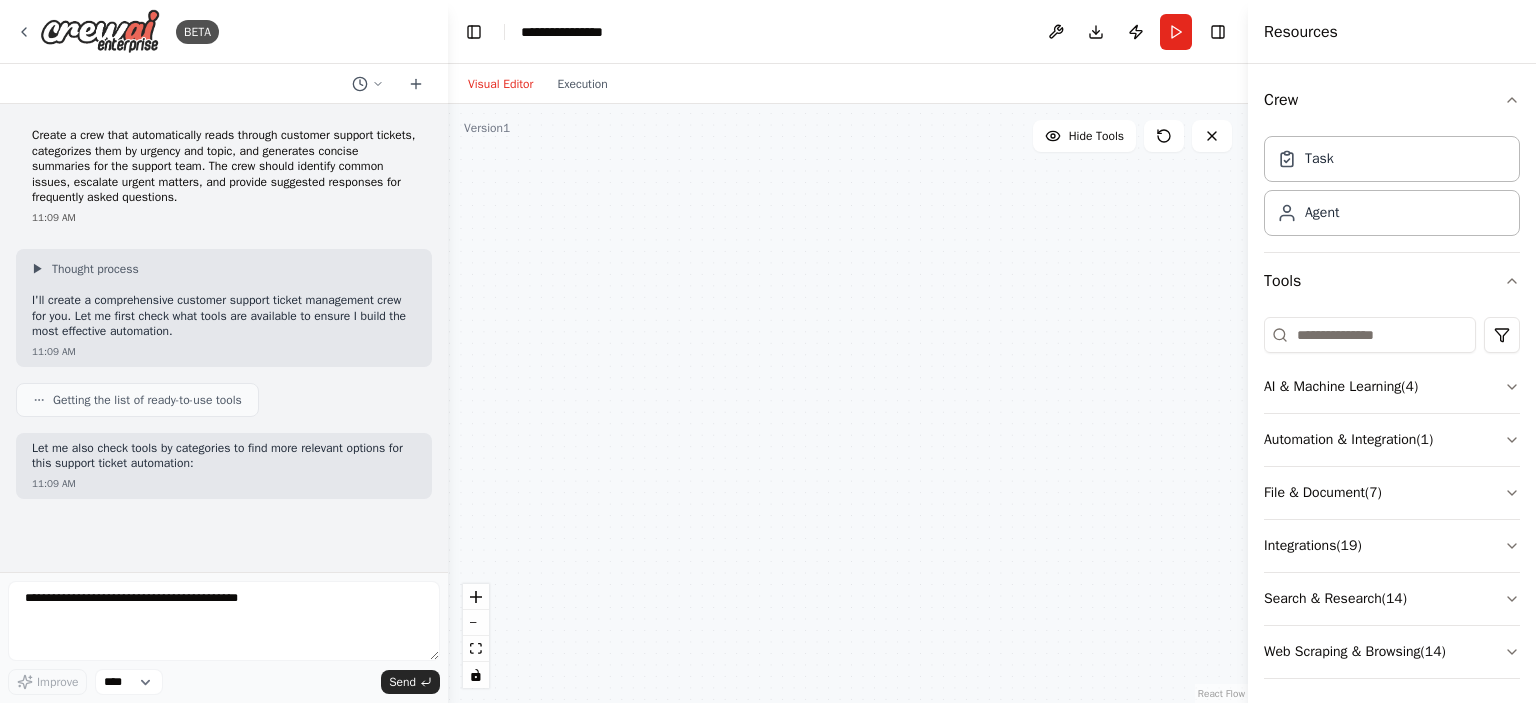 click on "Visual Editor Execution" at bounding box center [538, 84] 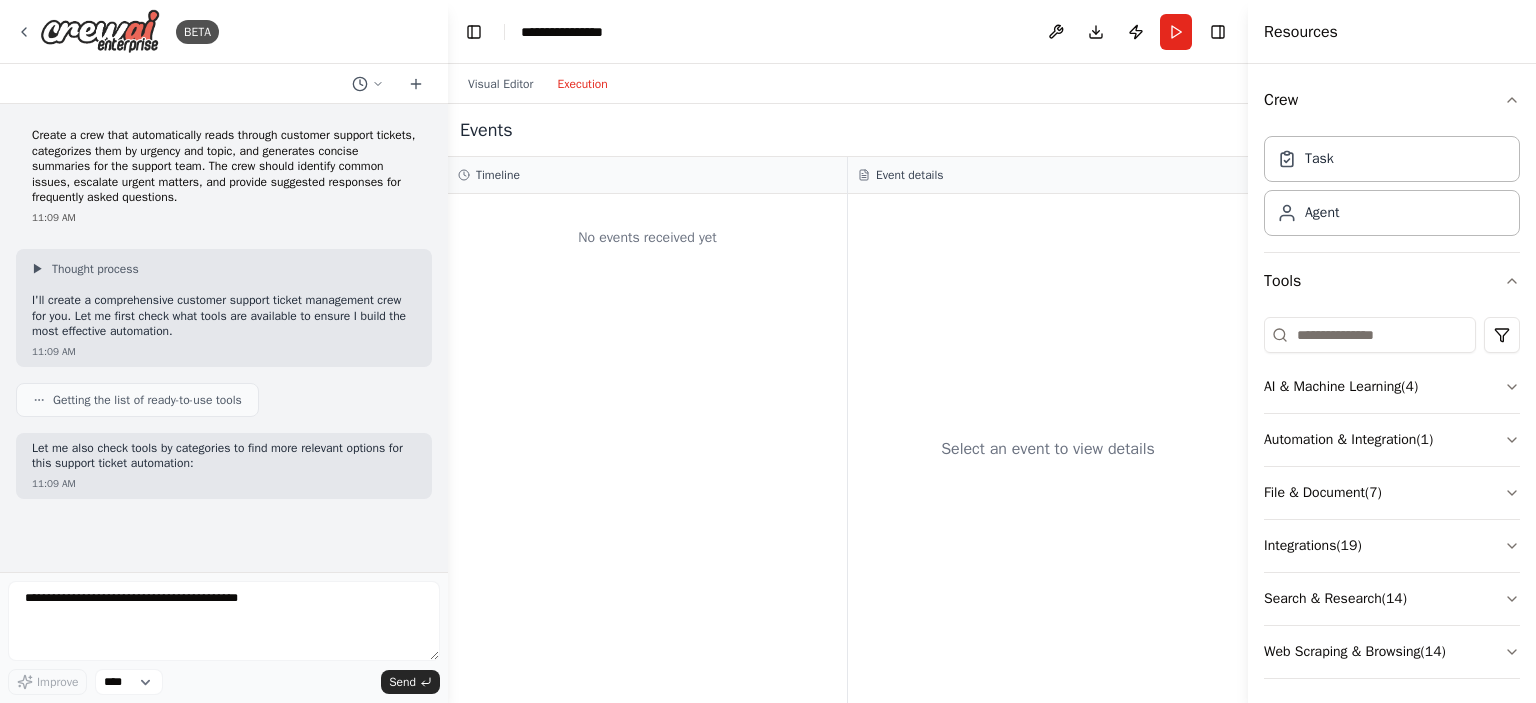 click on "Execution" at bounding box center [582, 84] 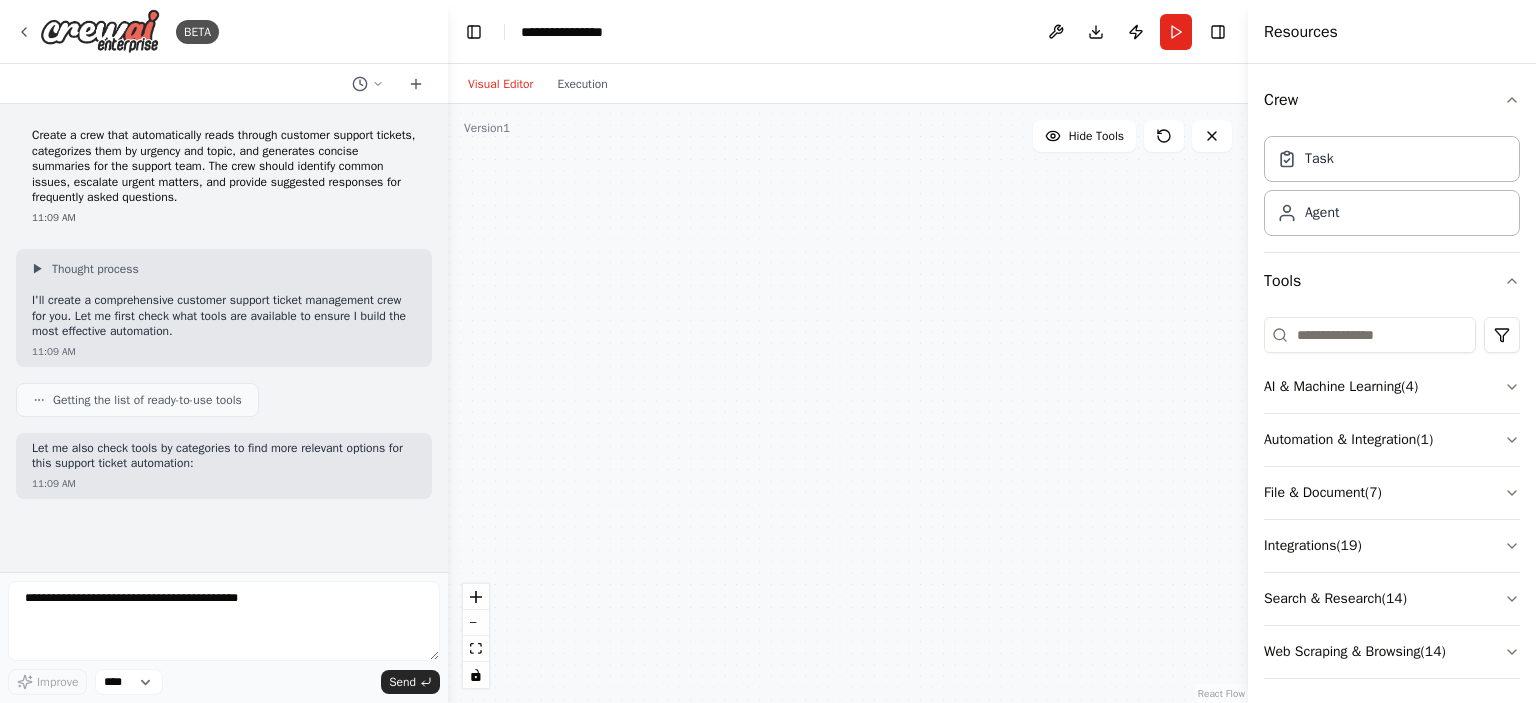 click on "Visual Editor" at bounding box center [500, 84] 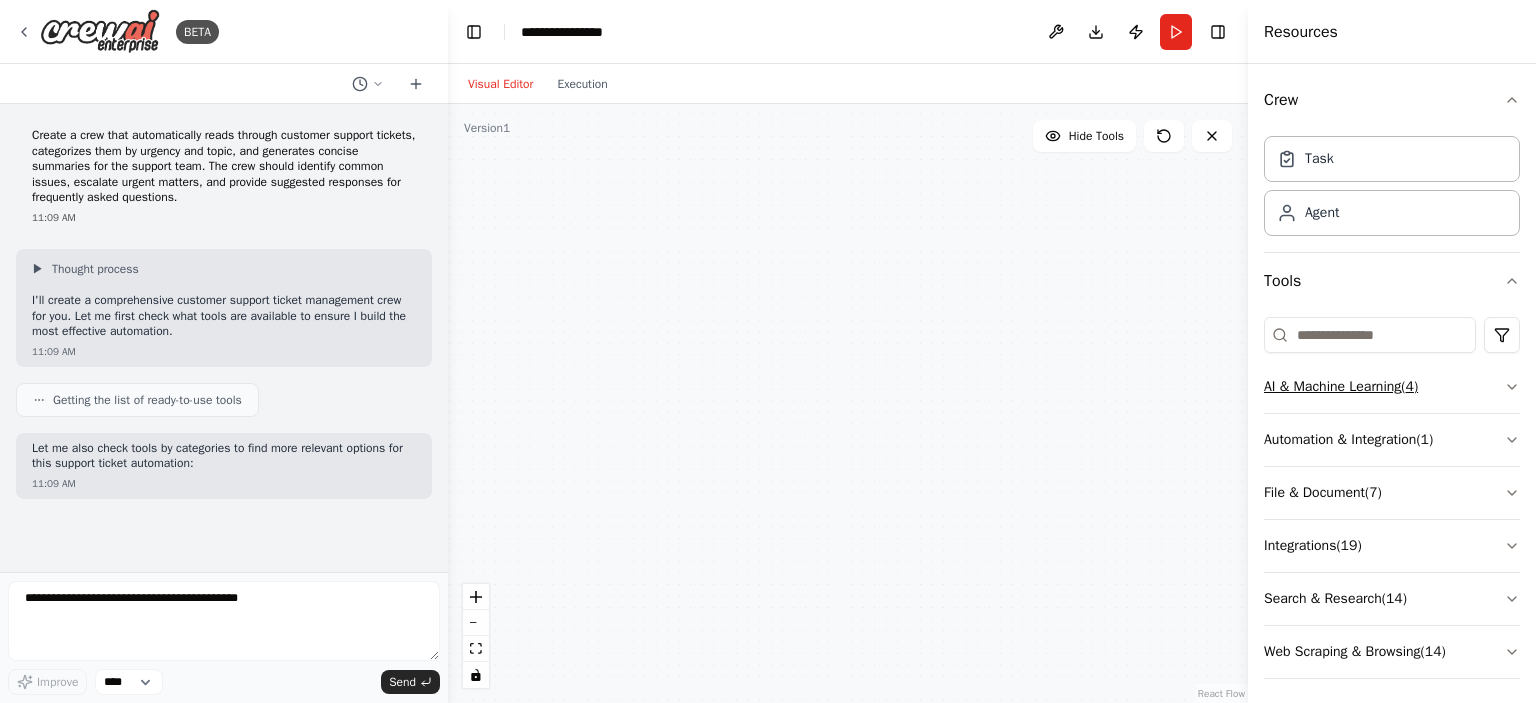 click on "AI & Machine Learning  ( 4 )" at bounding box center [1392, 387] 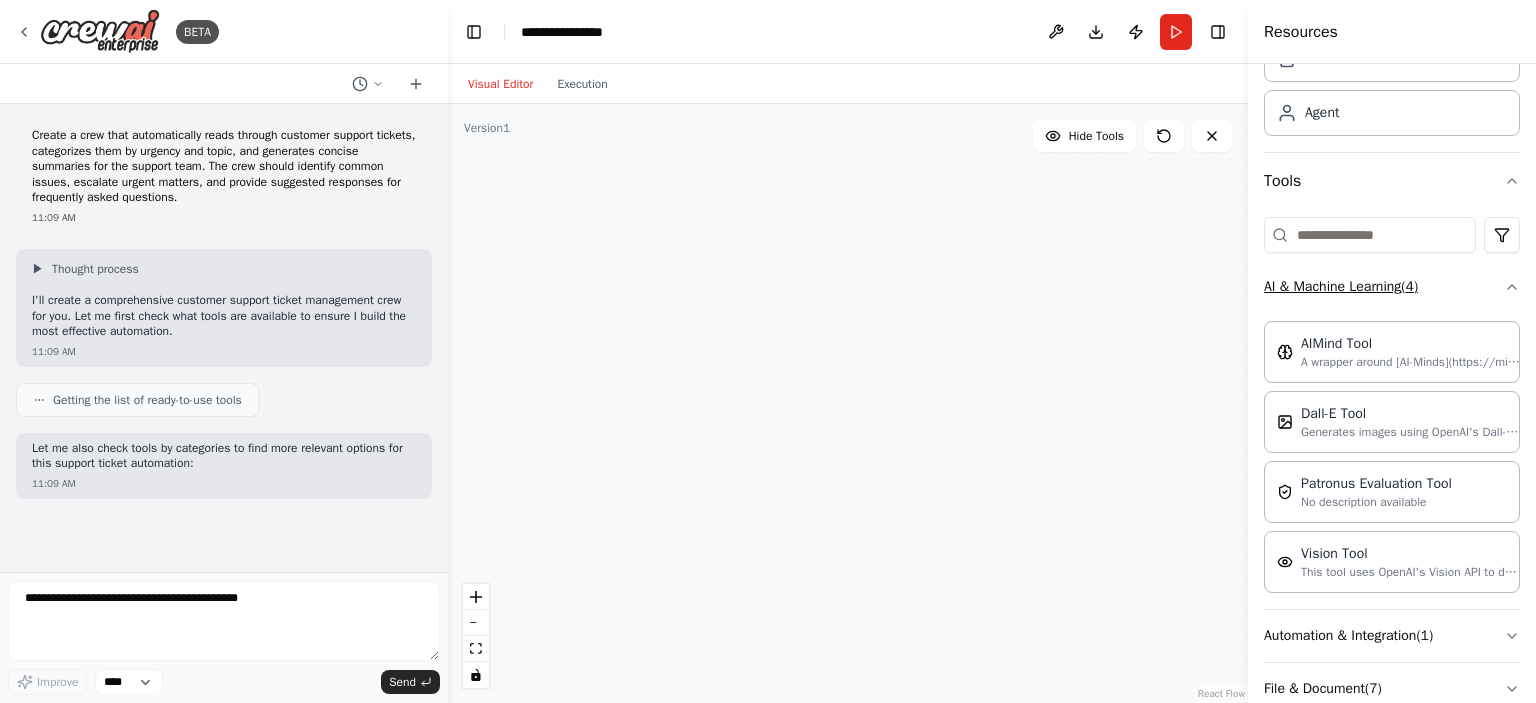 scroll, scrollTop: 200, scrollLeft: 0, axis: vertical 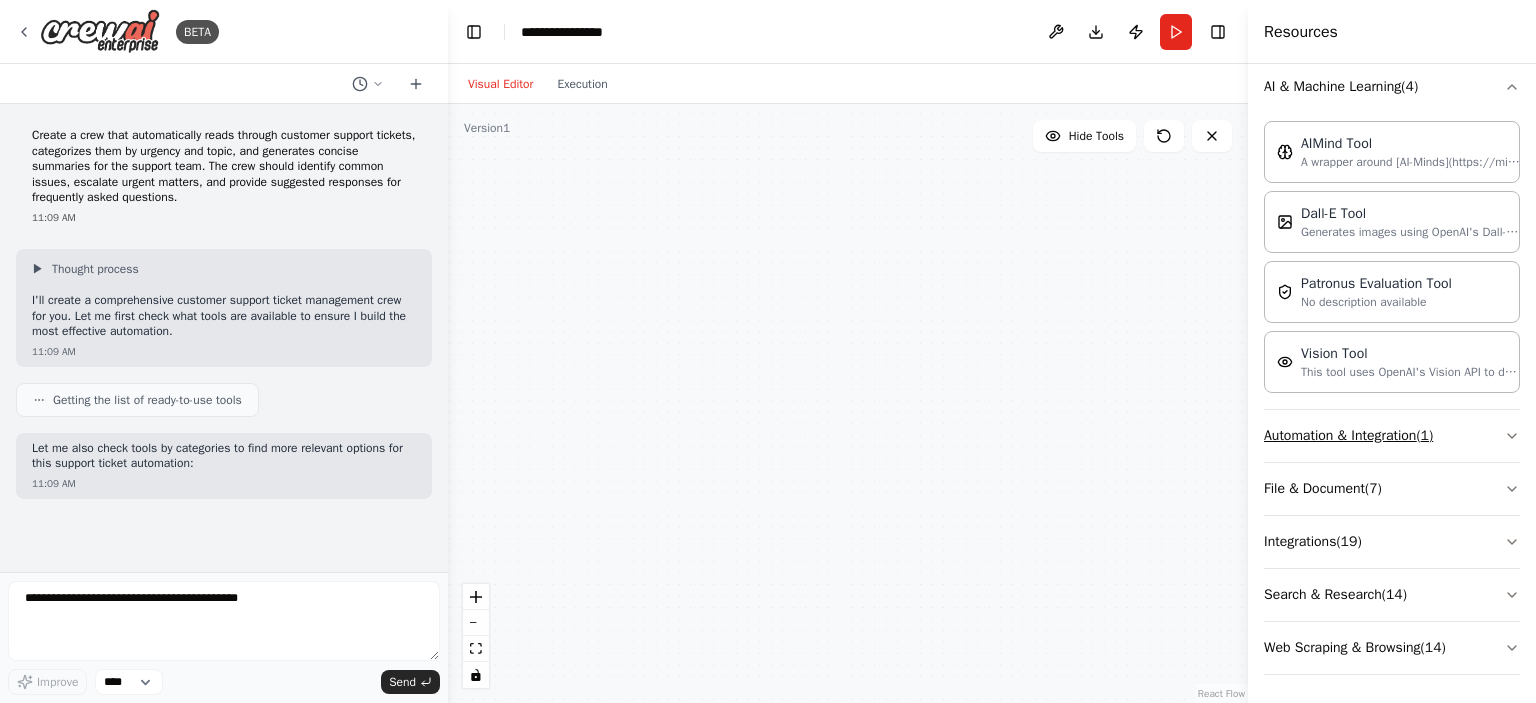 click on "Automation & Integration  ( 1 )" at bounding box center [1392, 436] 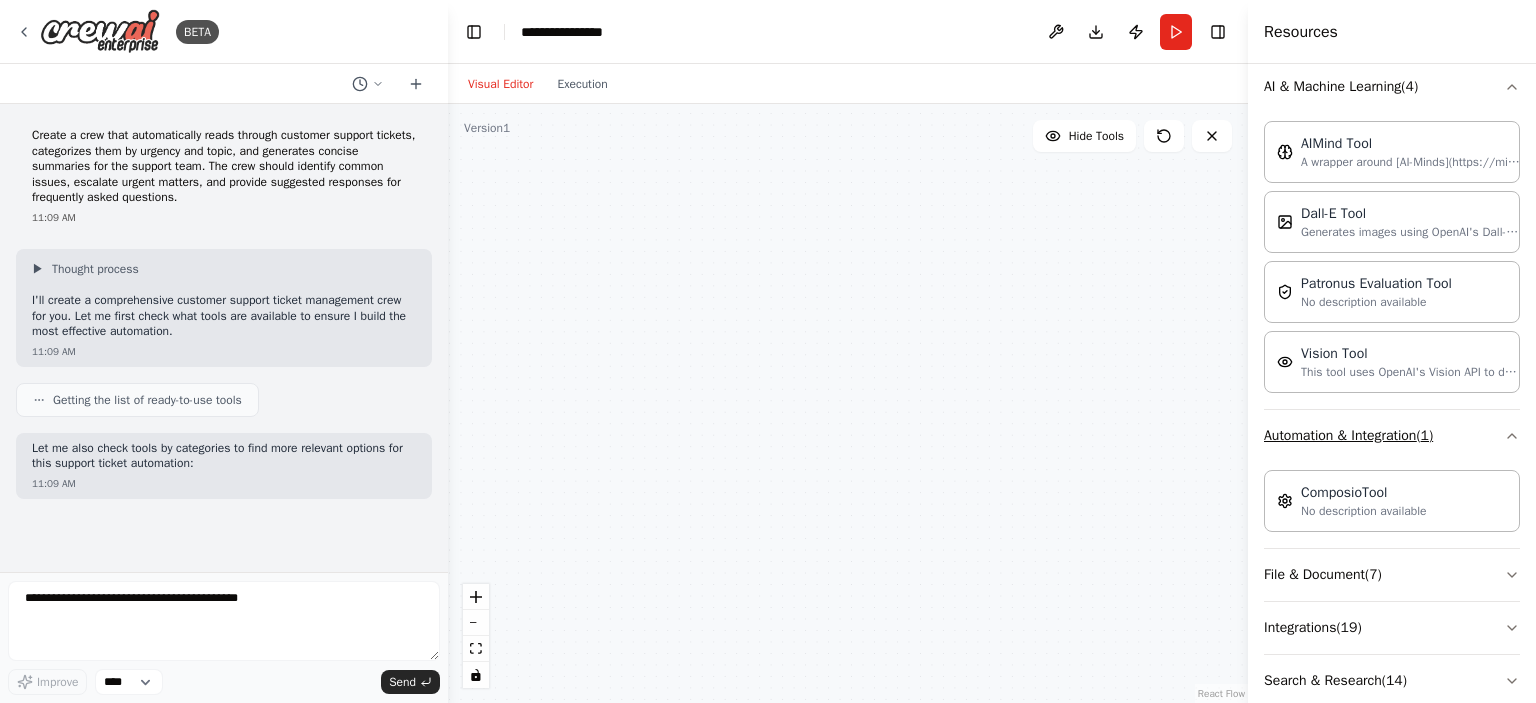scroll, scrollTop: 358, scrollLeft: 0, axis: vertical 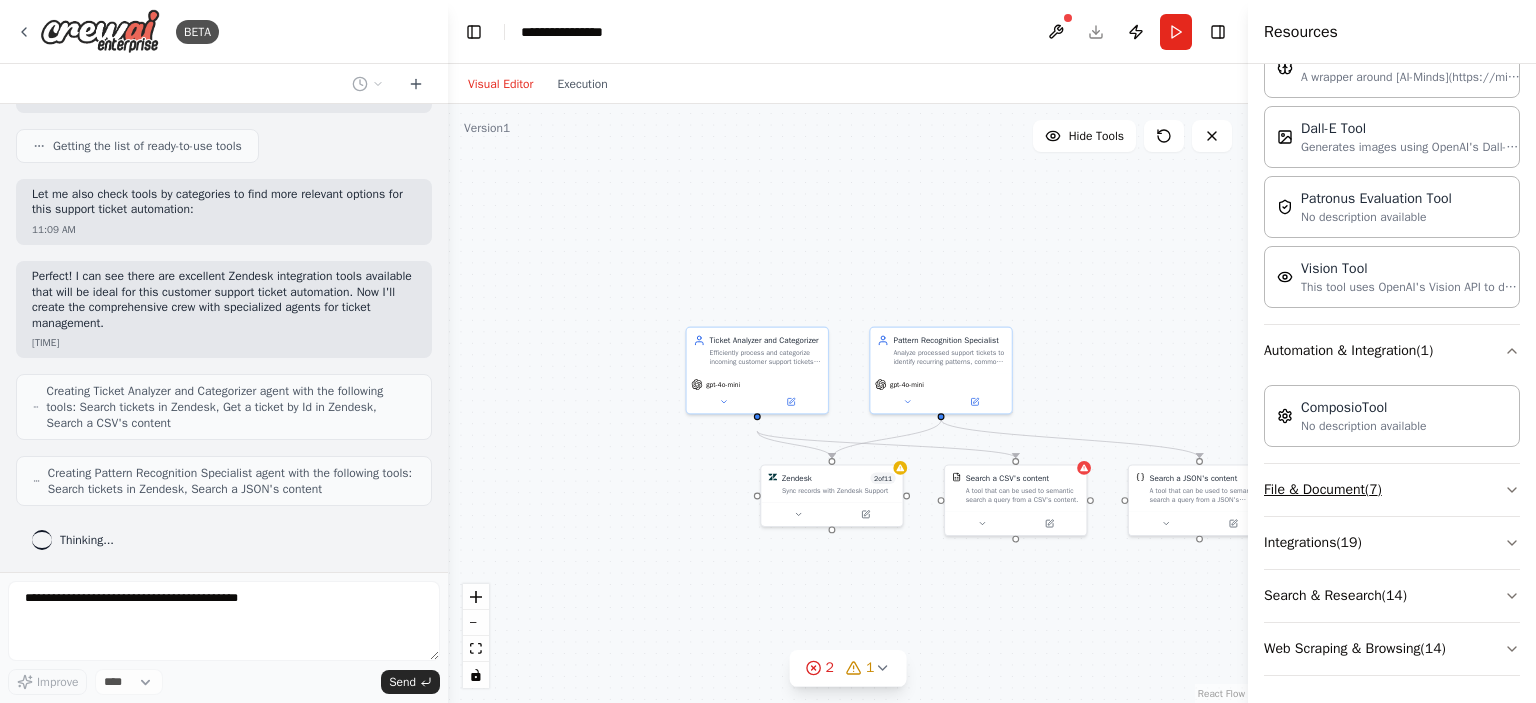 click on "File & Document  ( 7 )" at bounding box center [1392, 490] 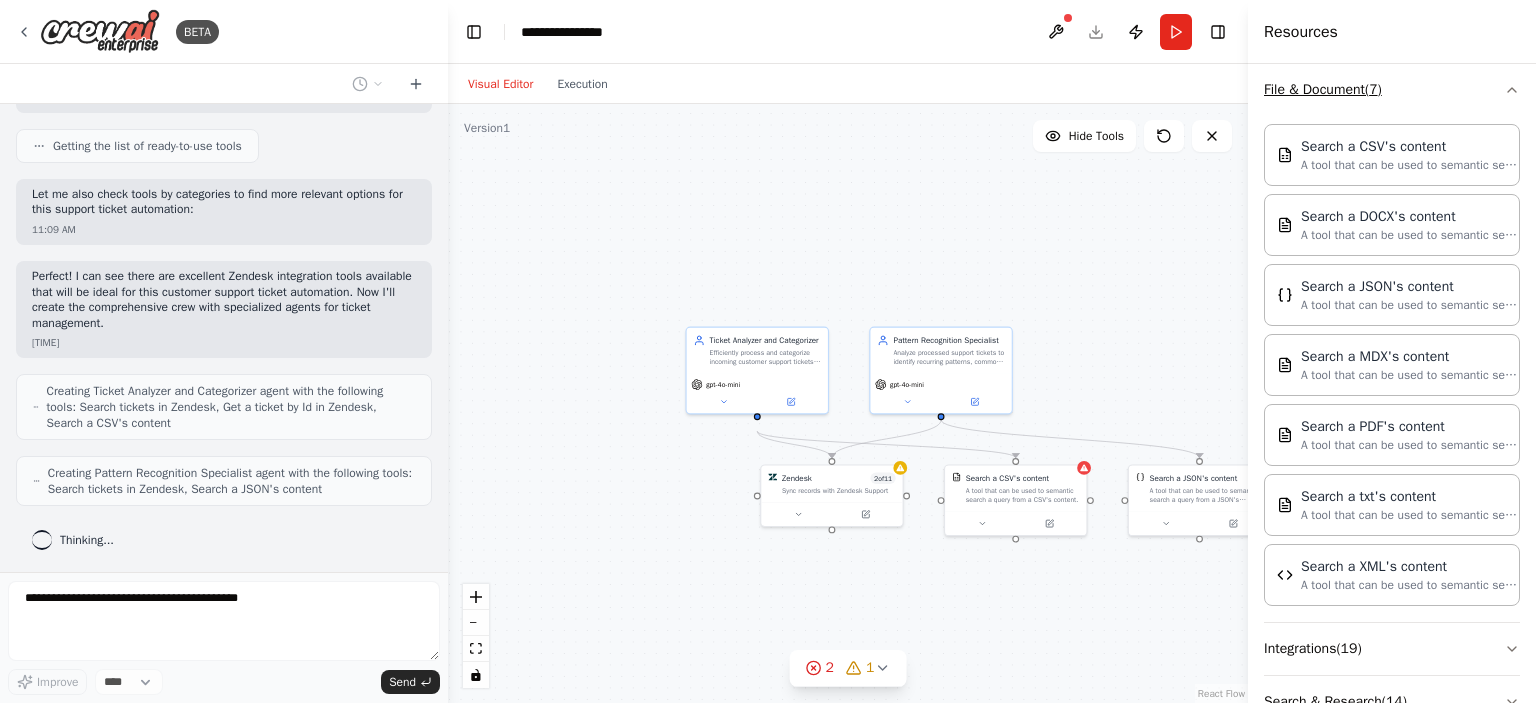 scroll, scrollTop: 841, scrollLeft: 0, axis: vertical 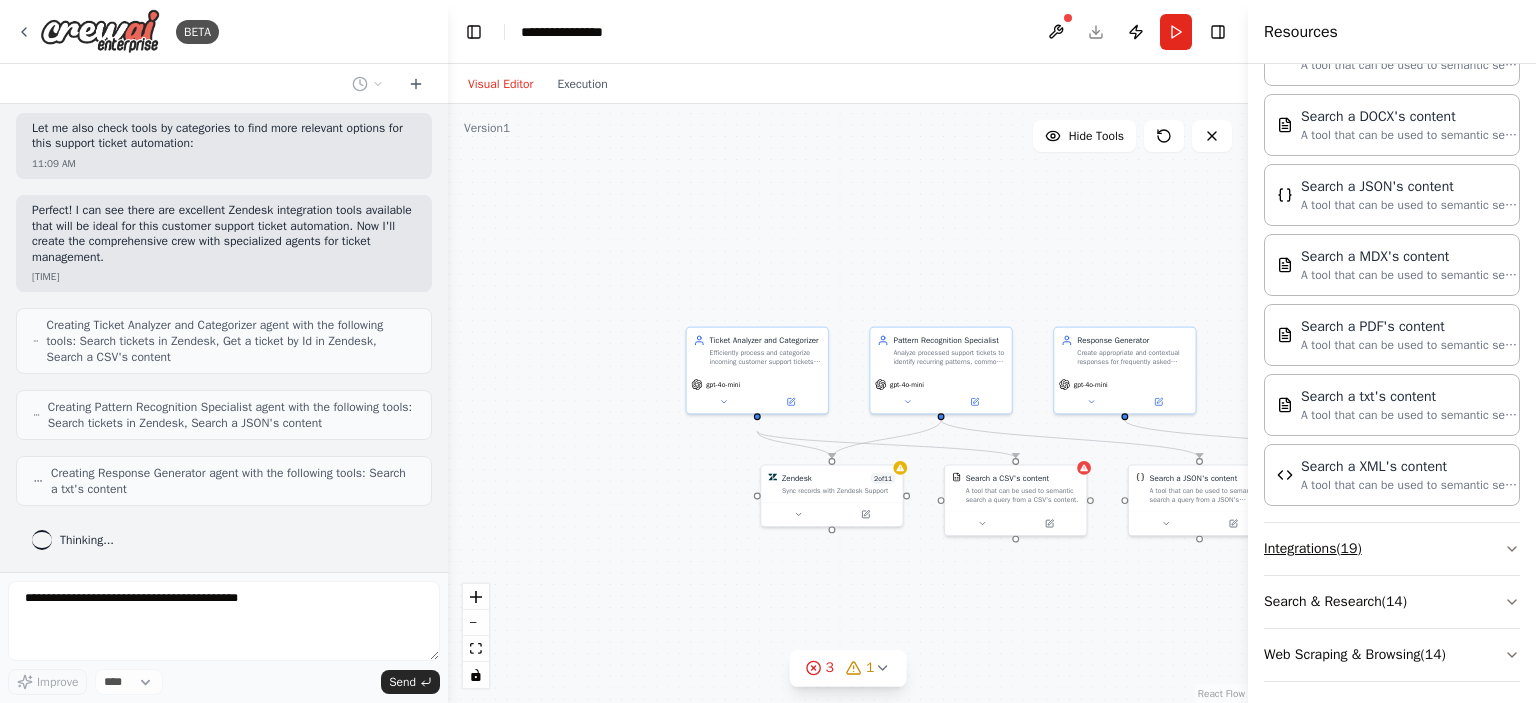 click on "Integrations  ( 19 )" at bounding box center (1392, 549) 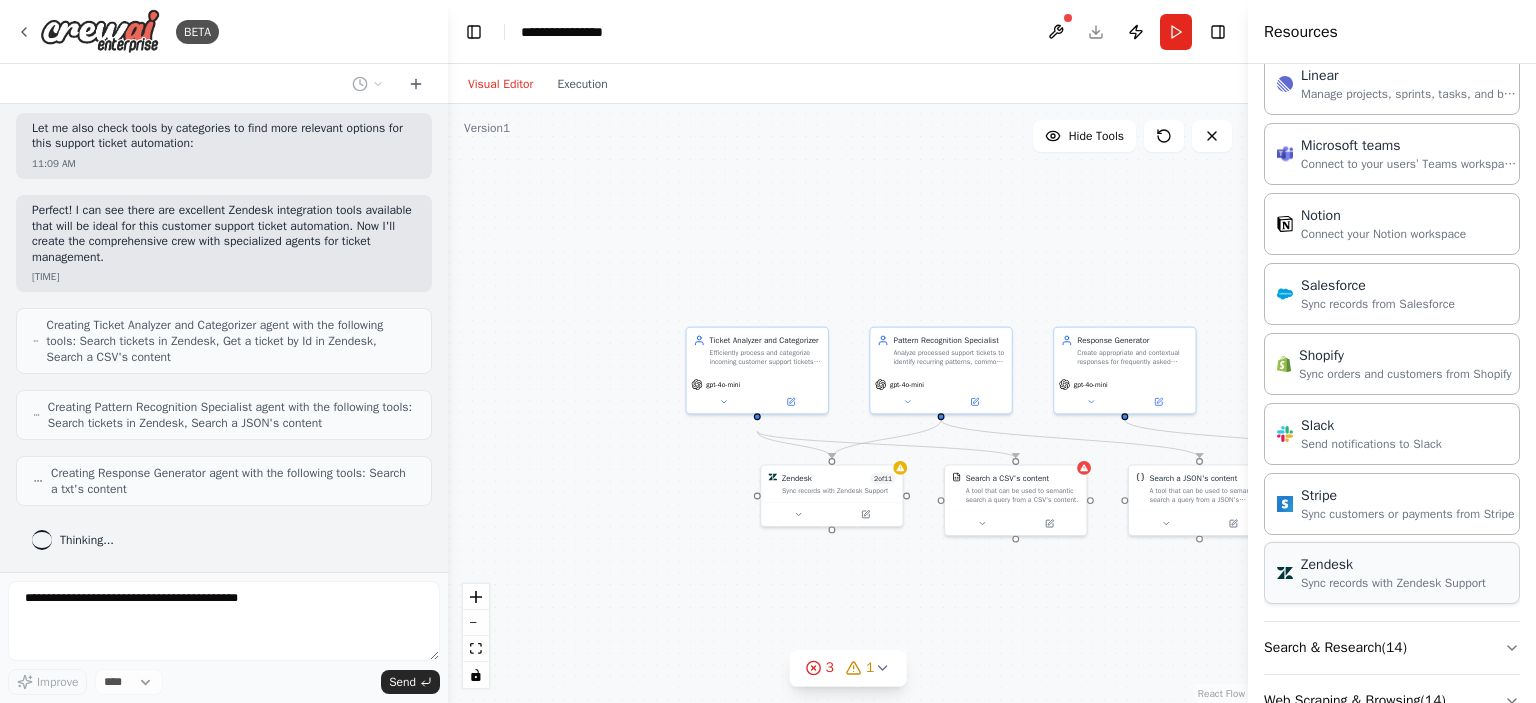 scroll, scrollTop: 2227, scrollLeft: 0, axis: vertical 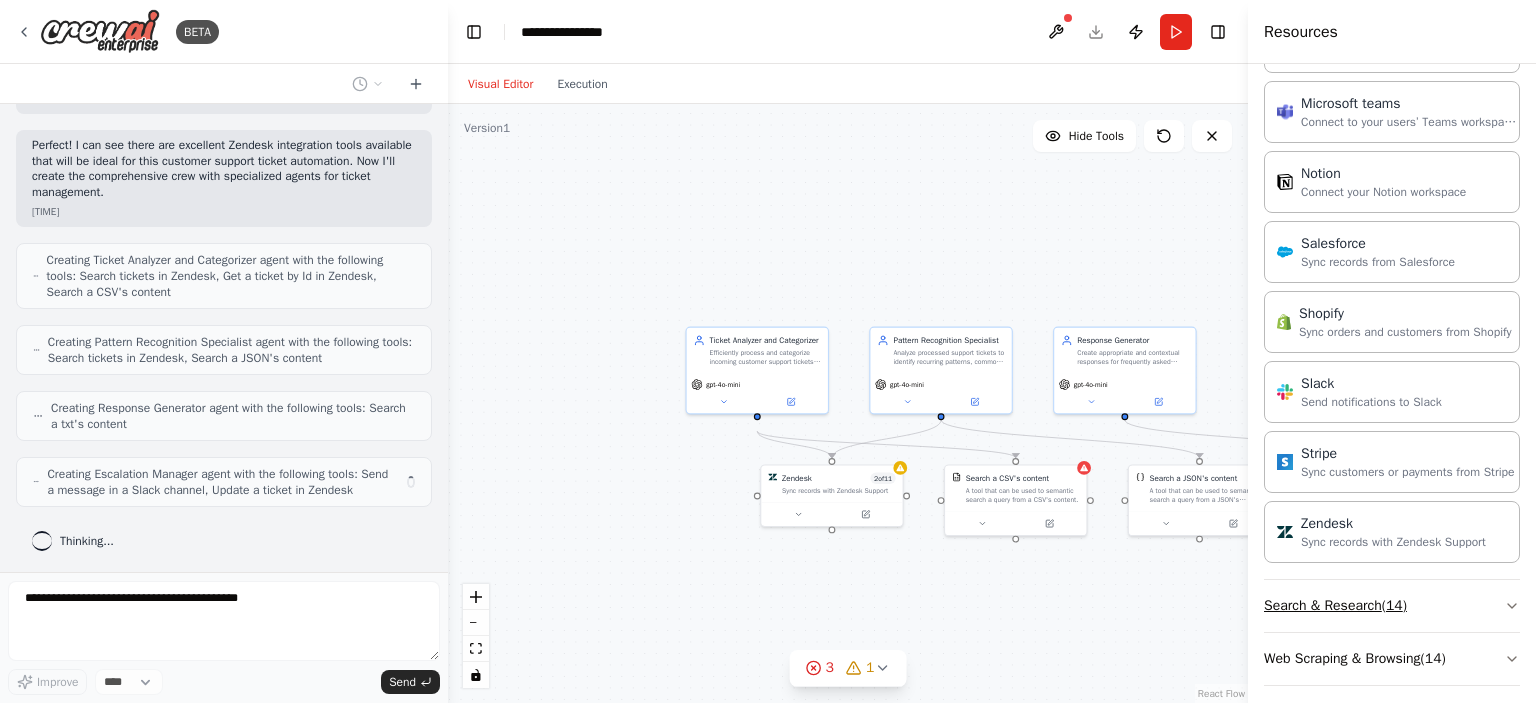 click on "Search & Research  ( 14 )" at bounding box center [1392, 606] 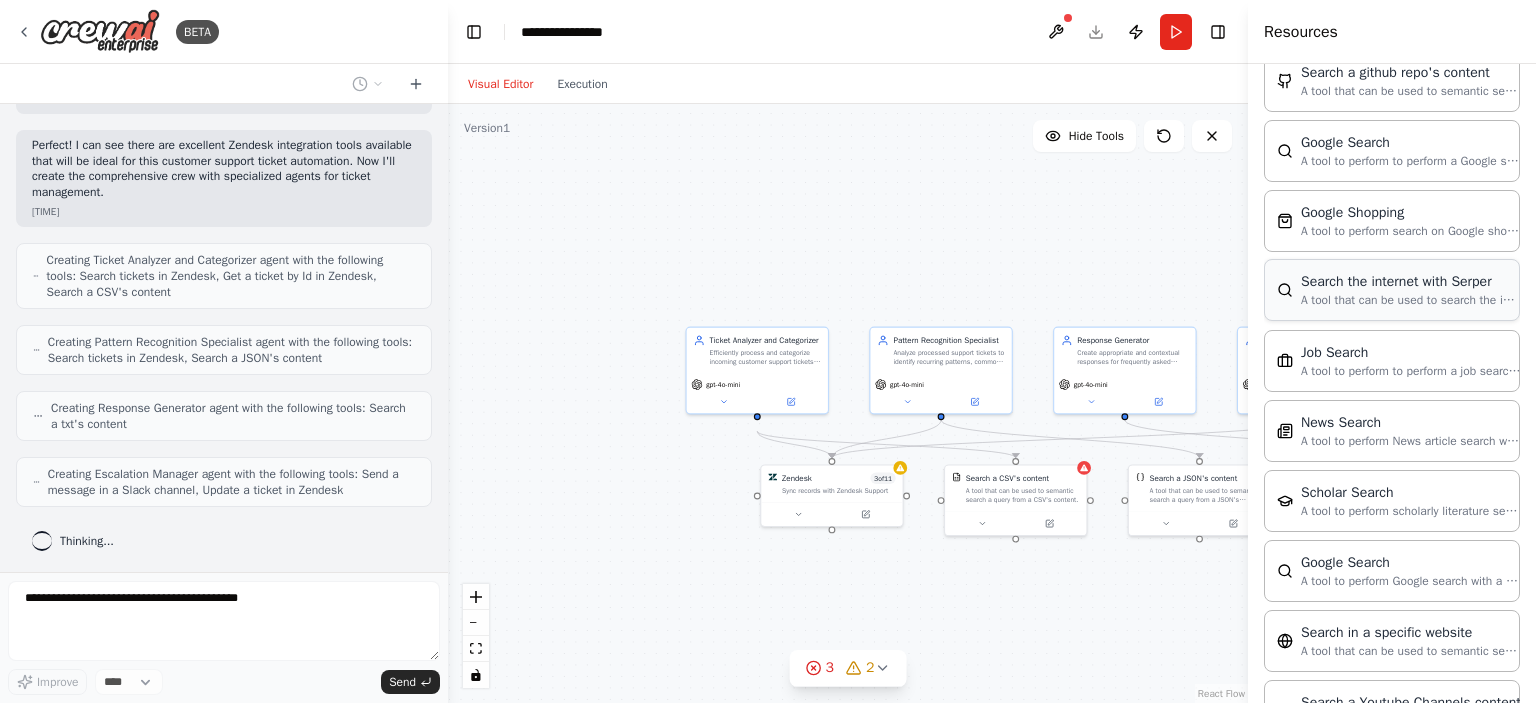 scroll, scrollTop: 3237, scrollLeft: 0, axis: vertical 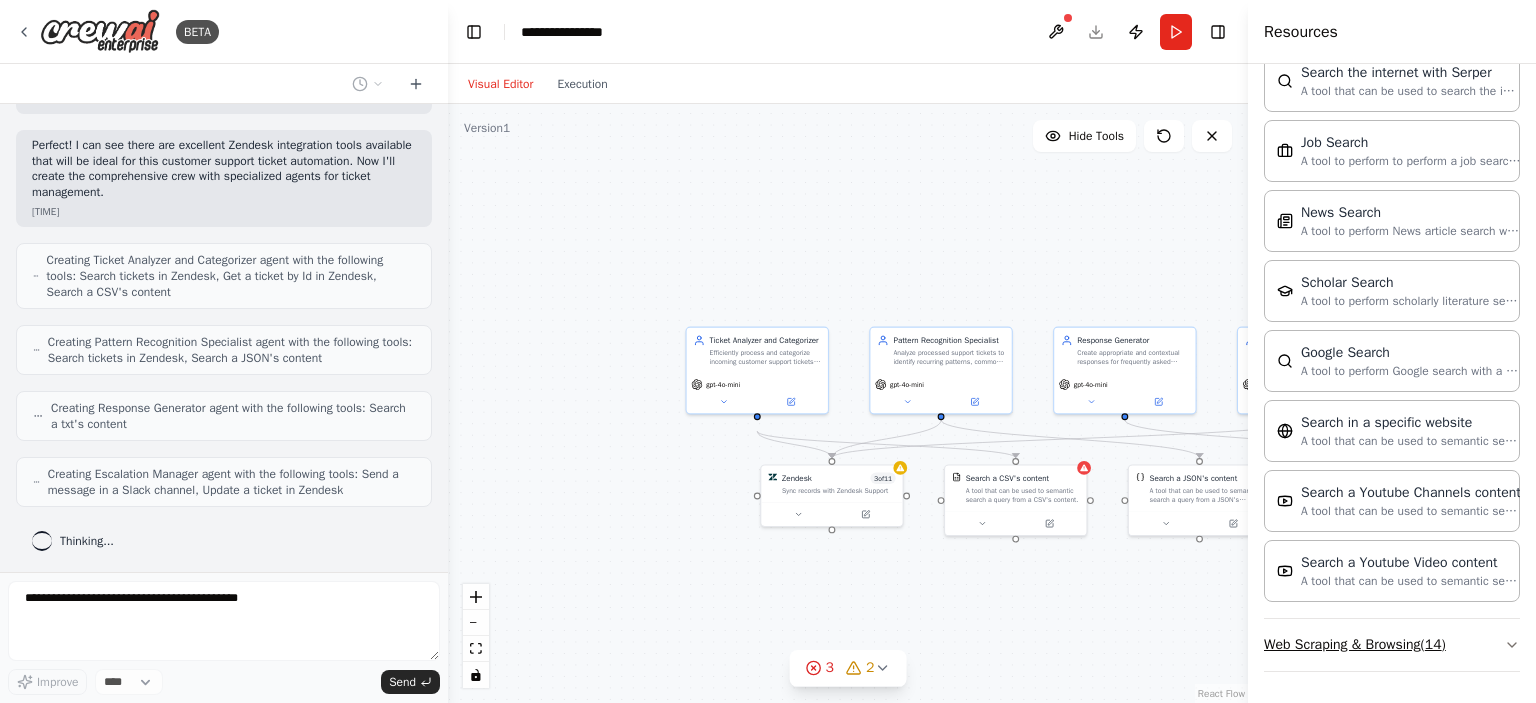 drag, startPoint x: 1350, startPoint y: 647, endPoint x: 1343, endPoint y: 634, distance: 14.764823 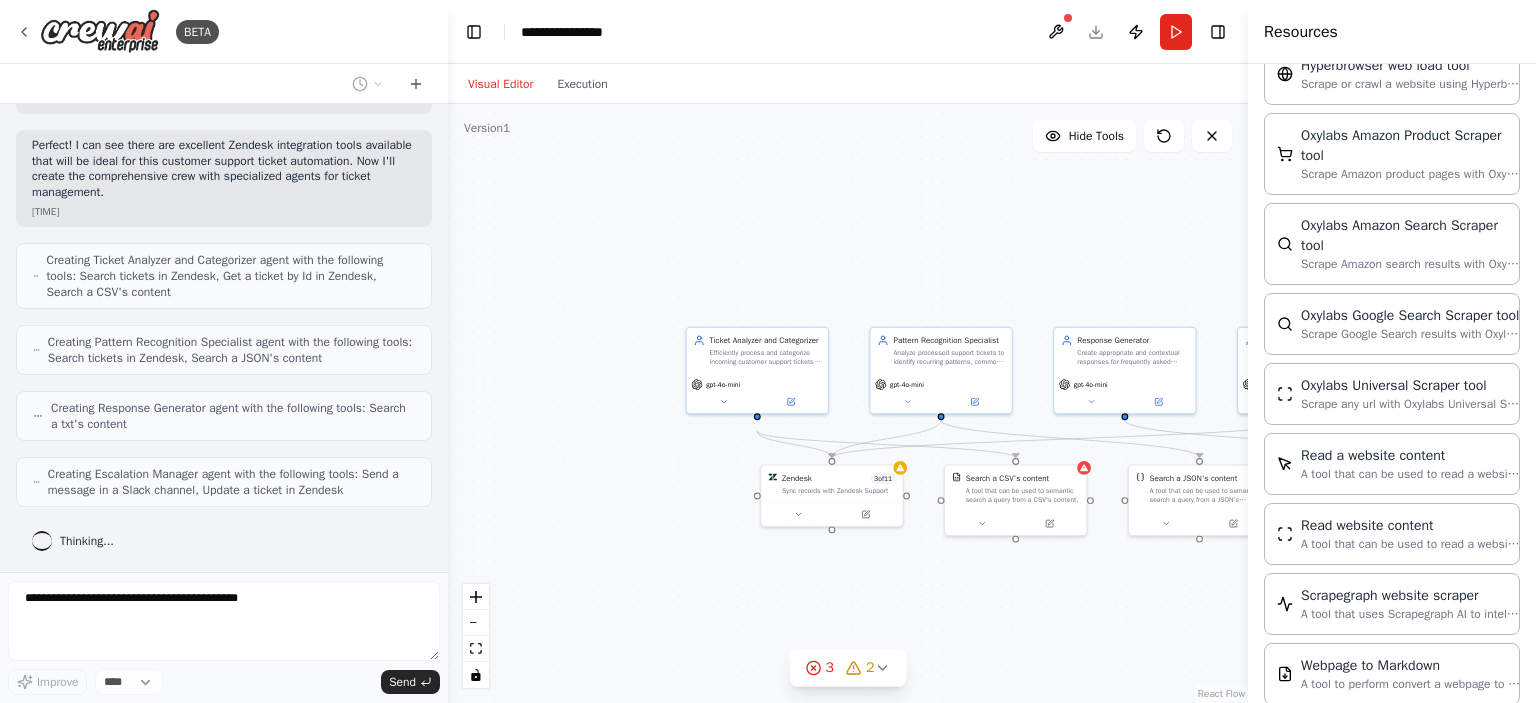 scroll, scrollTop: 4288, scrollLeft: 0, axis: vertical 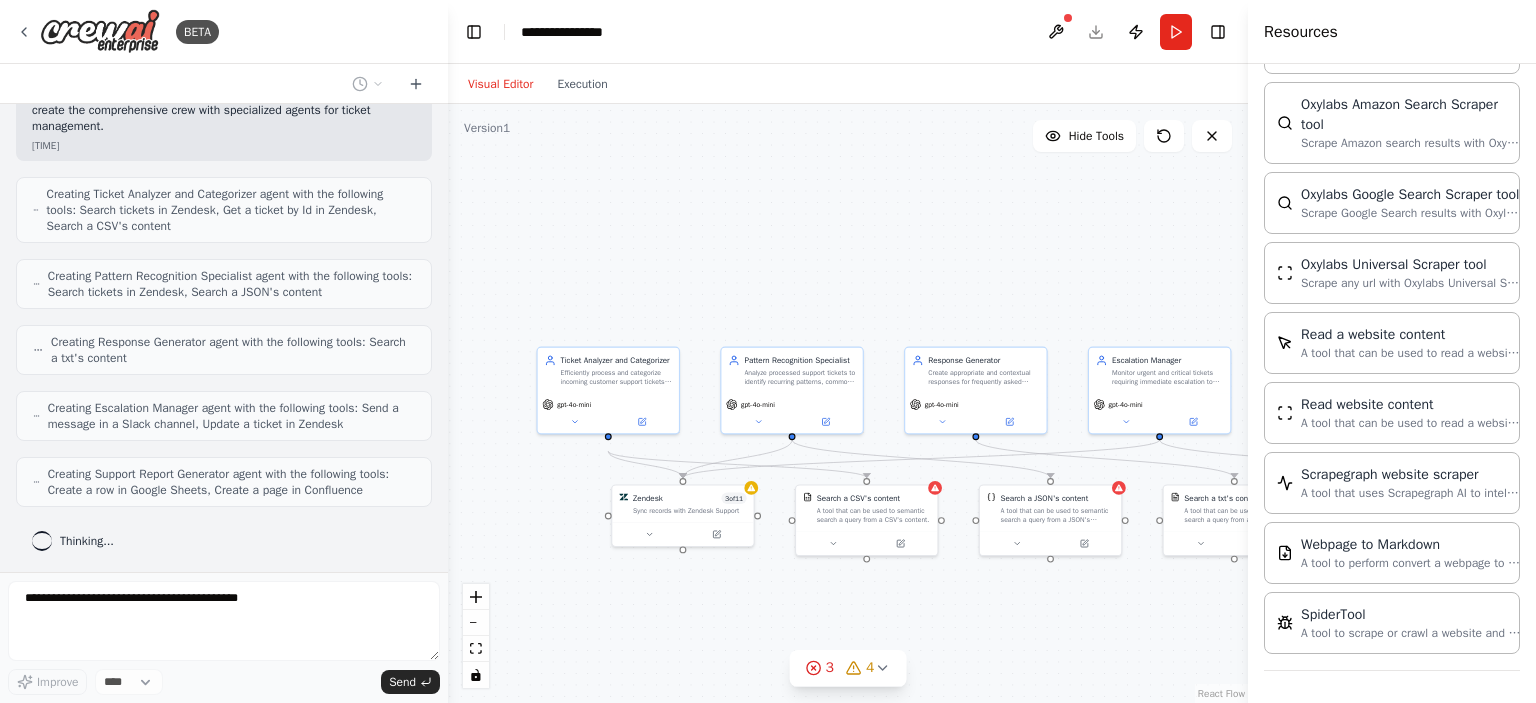 drag, startPoint x: 1084, startPoint y: 263, endPoint x: 928, endPoint y: 281, distance: 157.03503 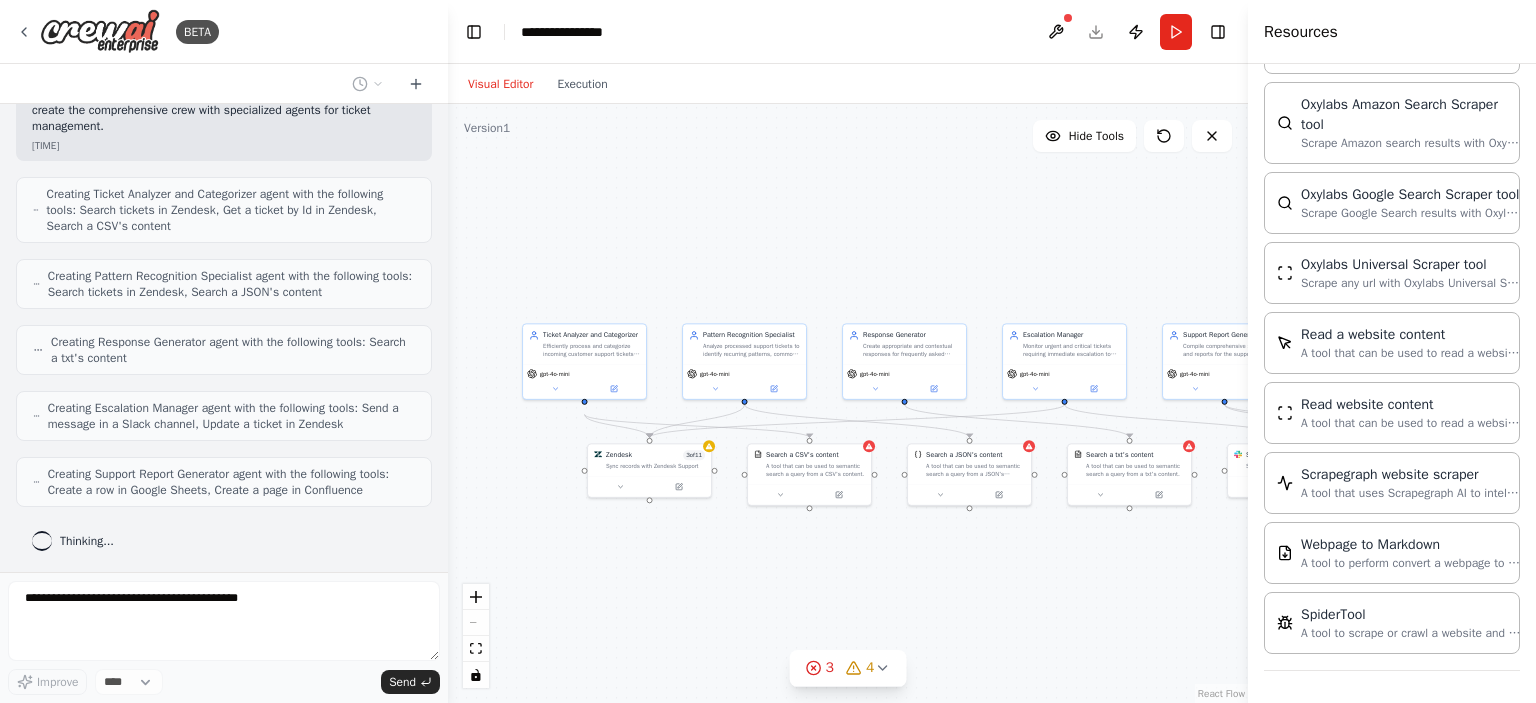 drag, startPoint x: 1040, startPoint y: 272, endPoint x: 981, endPoint y: 259, distance: 60.41523 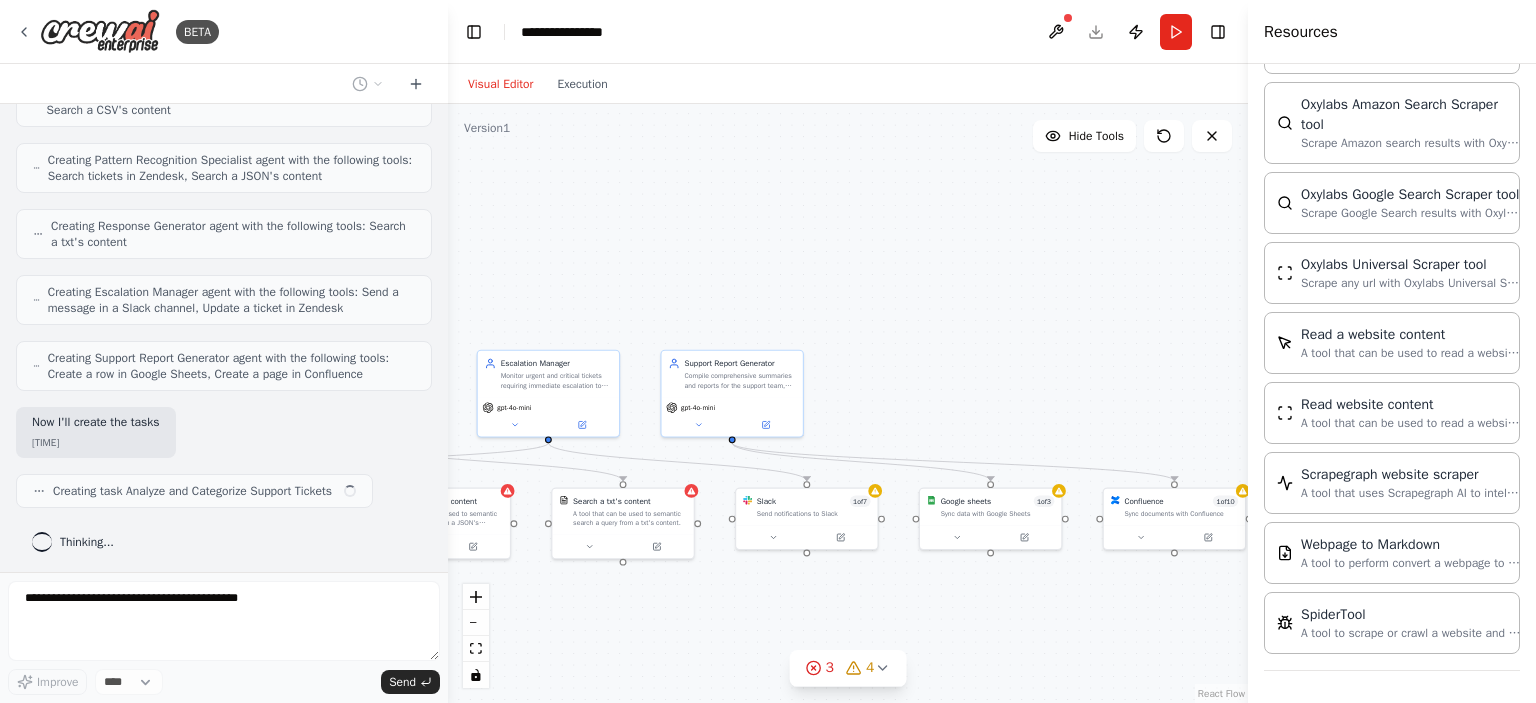 drag, startPoint x: 1160, startPoint y: 254, endPoint x: 658, endPoint y: 270, distance: 502.2549 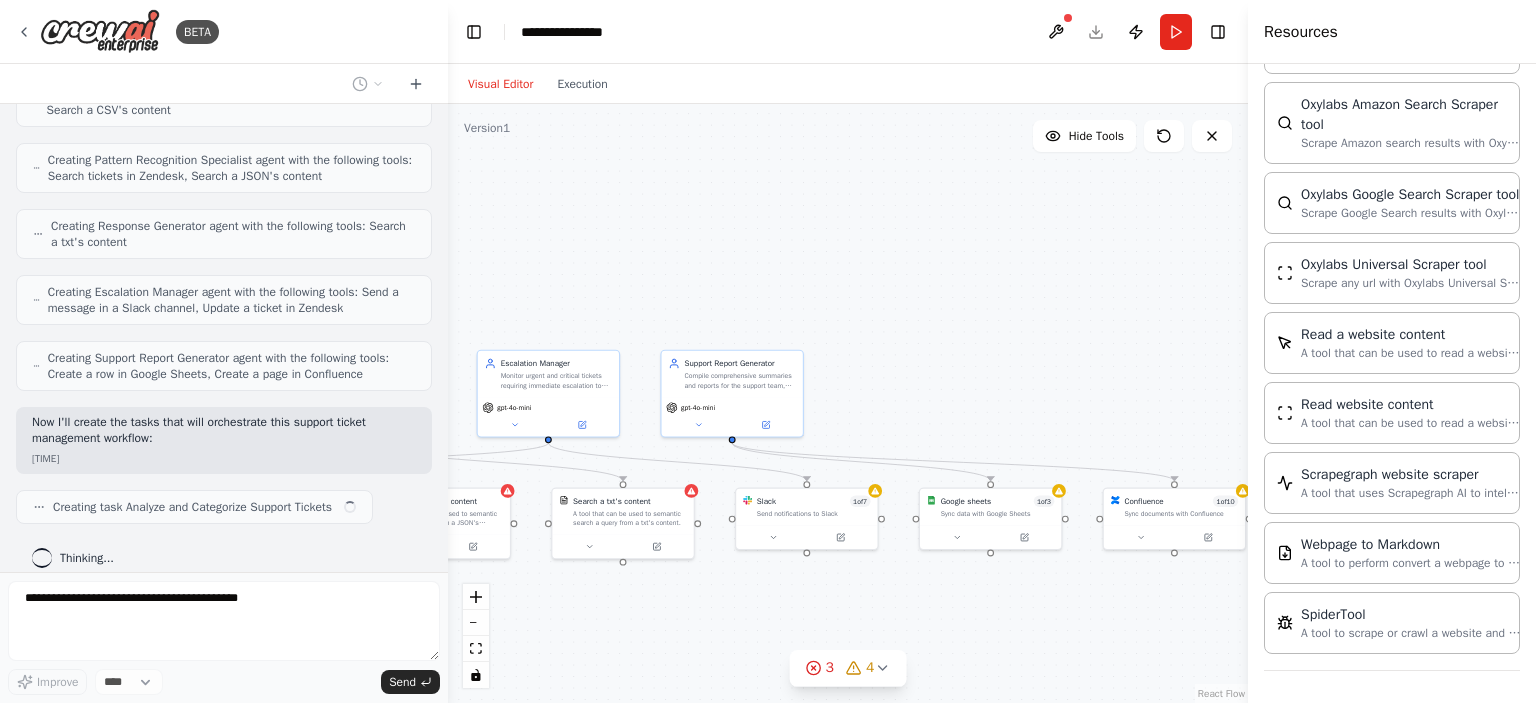 scroll, scrollTop: 583, scrollLeft: 0, axis: vertical 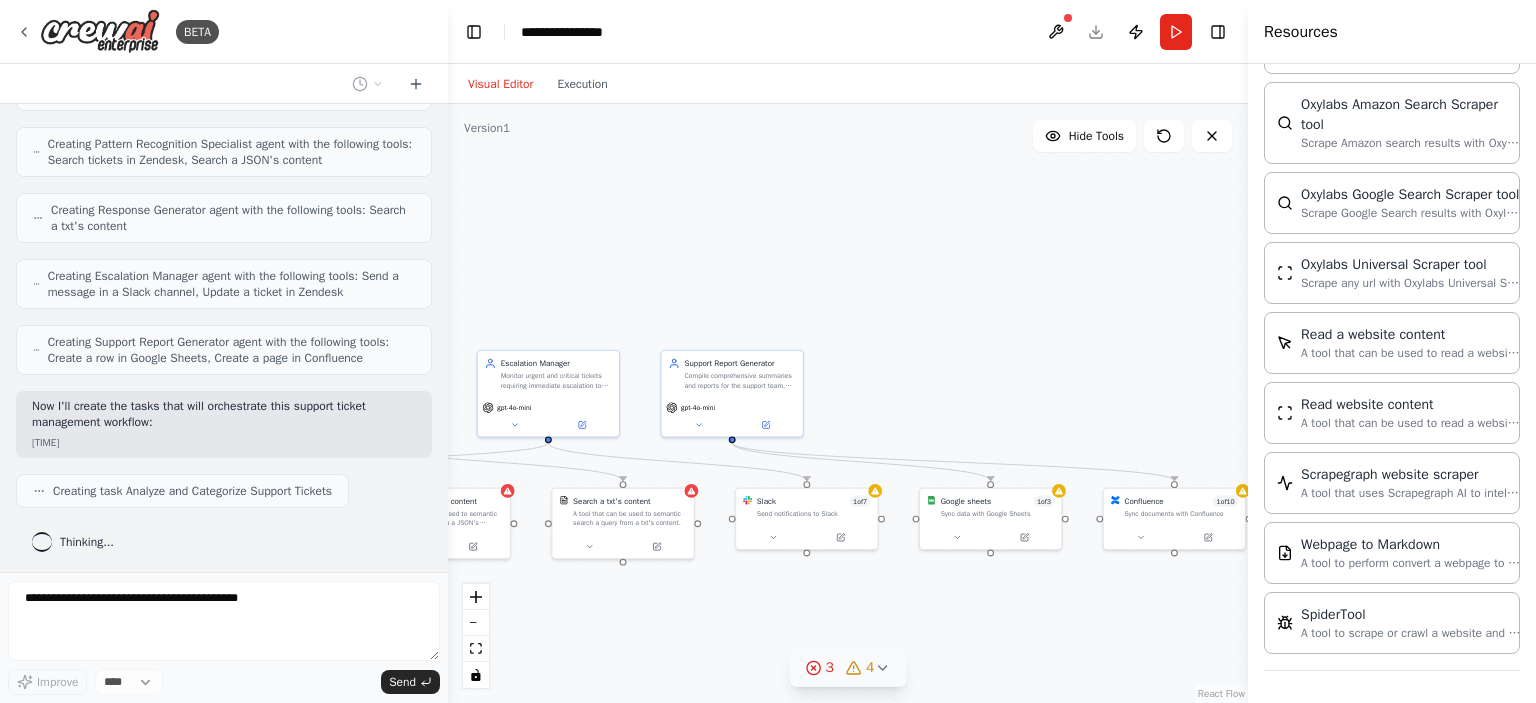 click on "3" at bounding box center (830, 668) 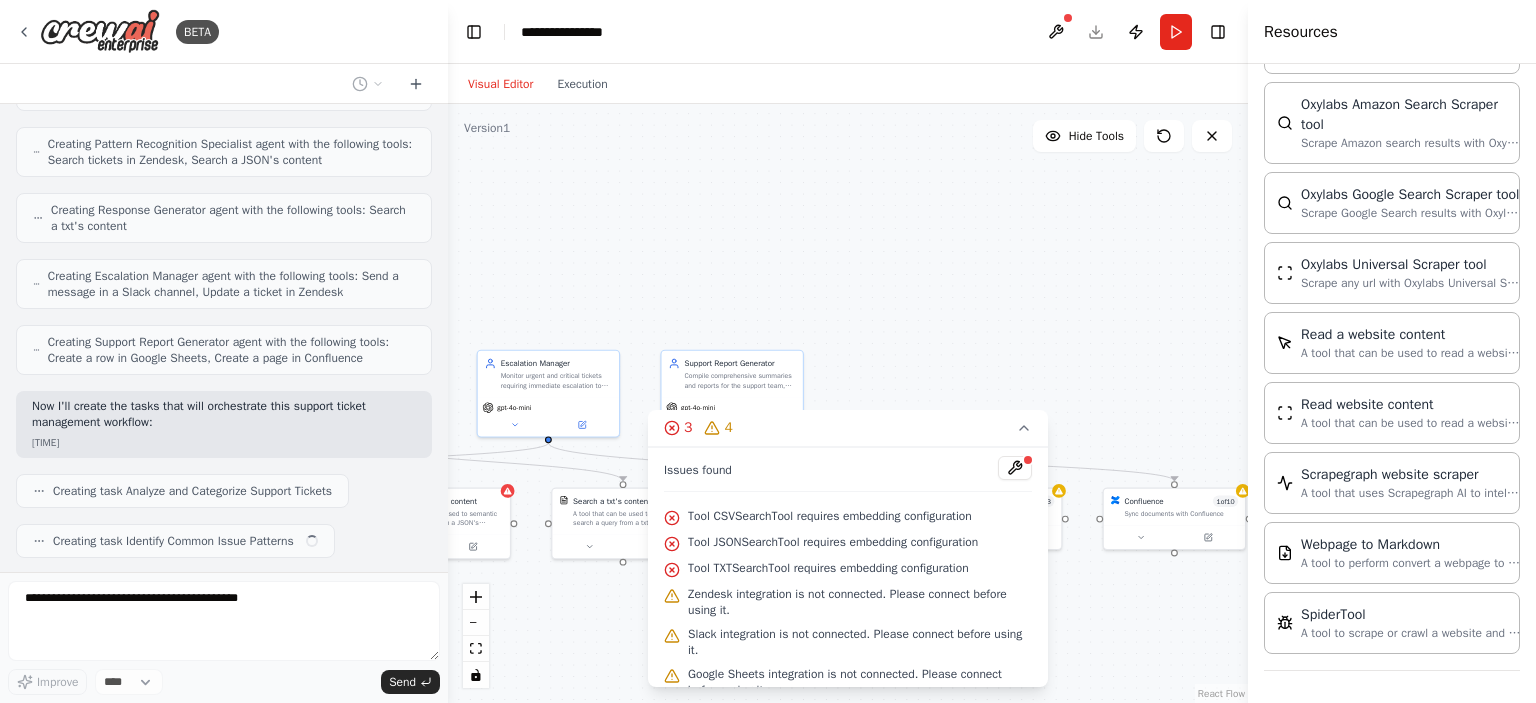 scroll, scrollTop: 632, scrollLeft: 0, axis: vertical 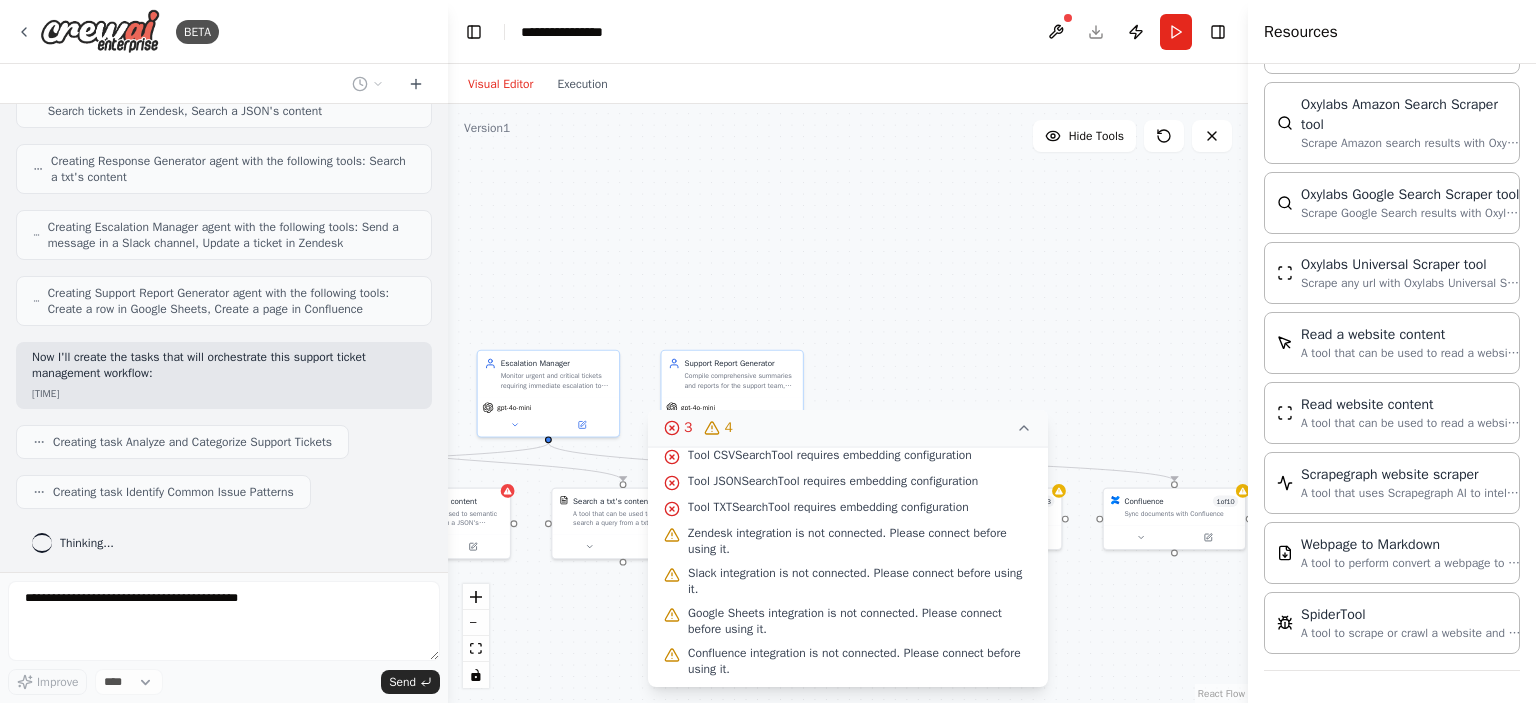 click 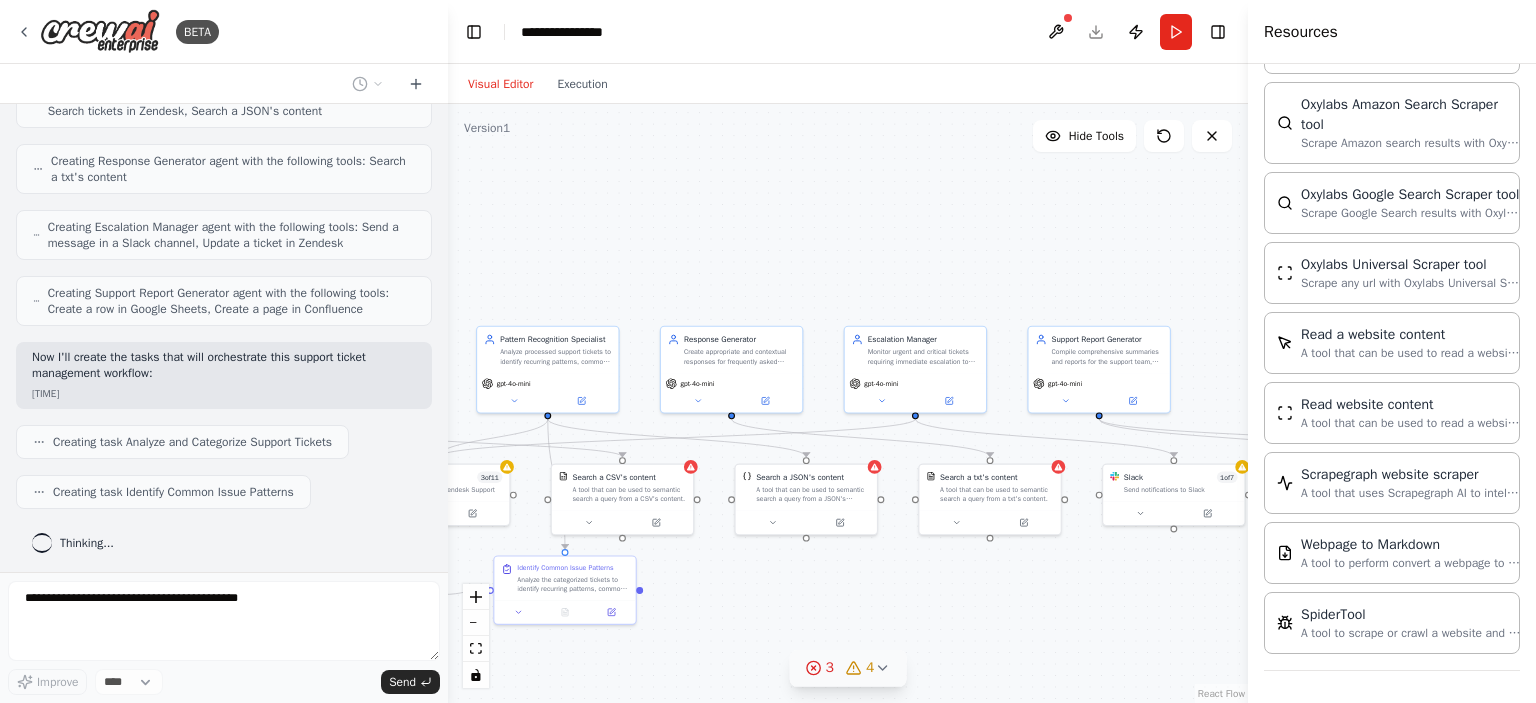 drag, startPoint x: 829, startPoint y: 275, endPoint x: 1171, endPoint y: 248, distance: 343.06415 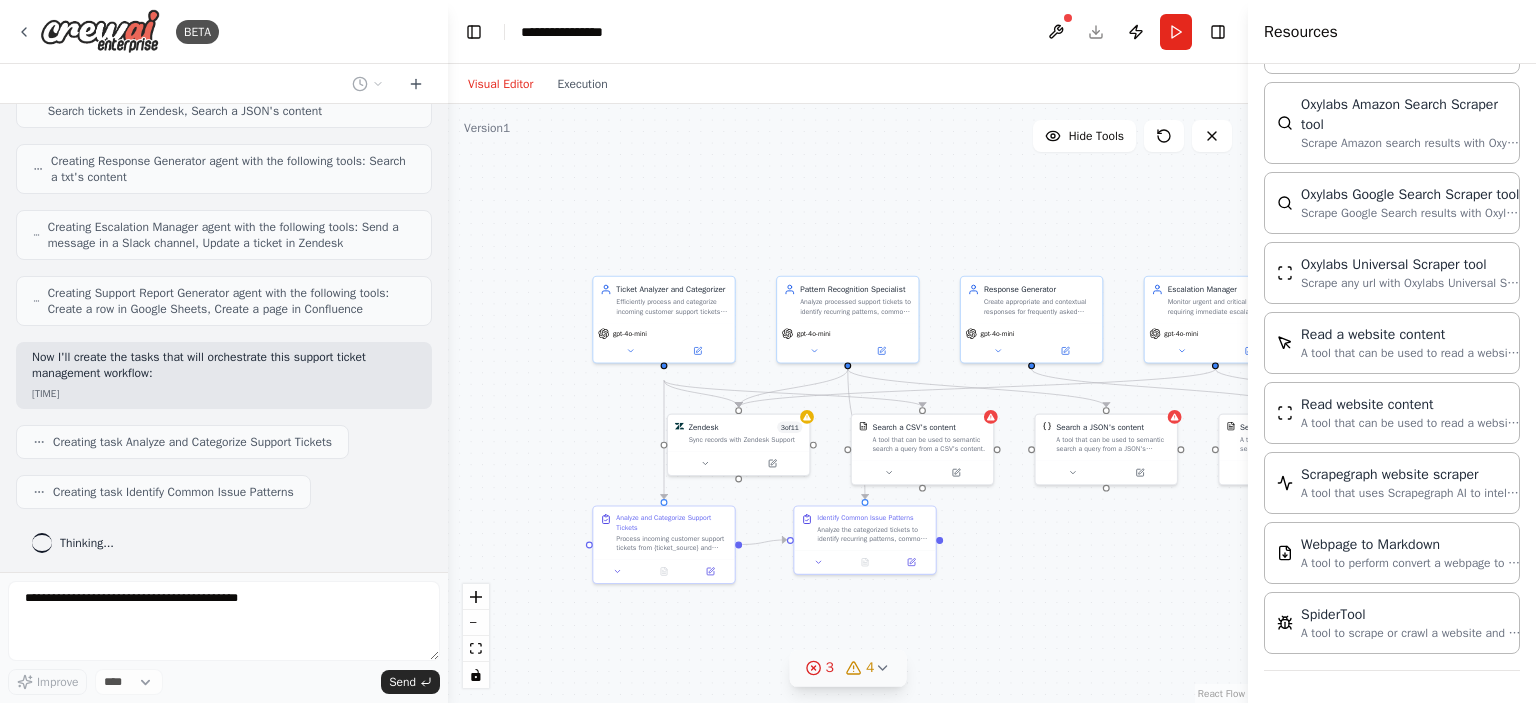drag, startPoint x: 910, startPoint y: 243, endPoint x: 1207, endPoint y: 192, distance: 301.347 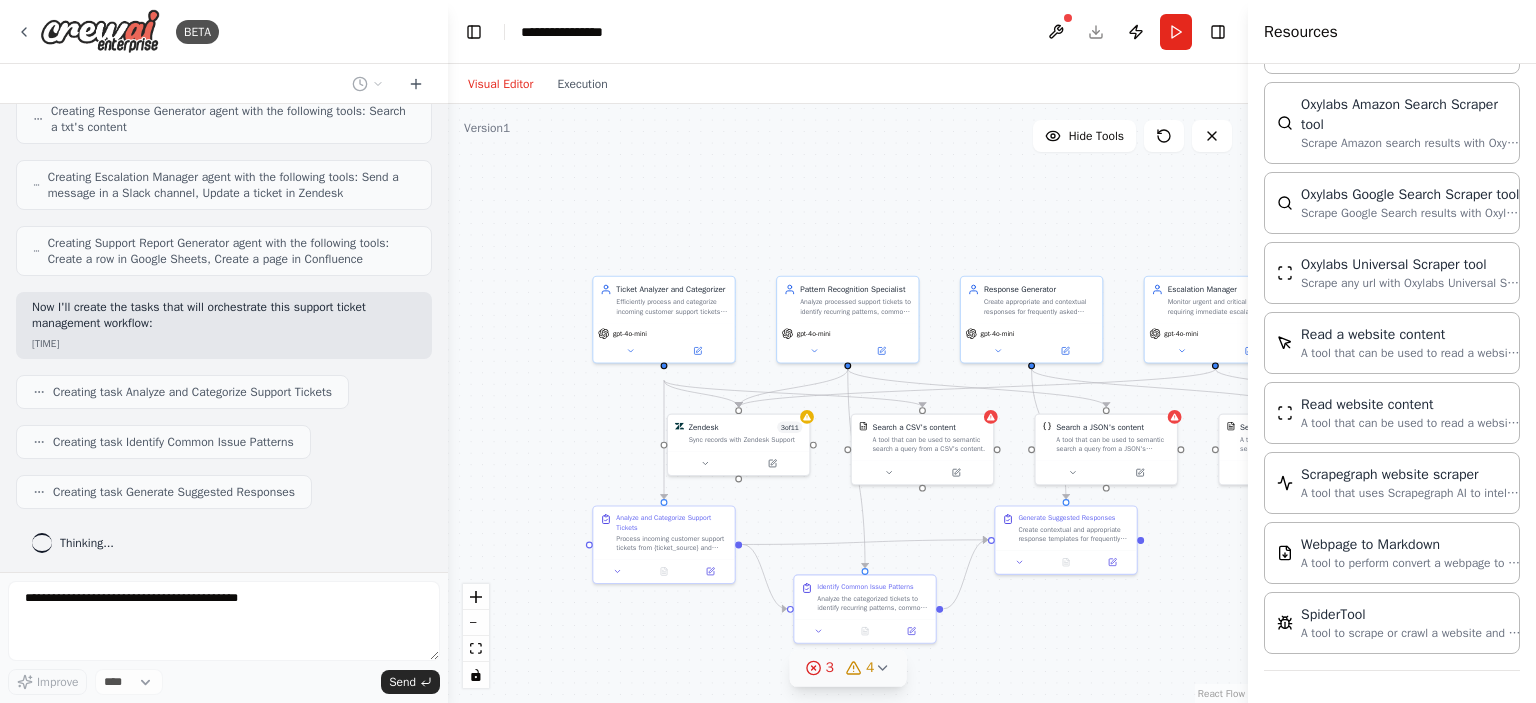 click on "**********" at bounding box center [848, 32] 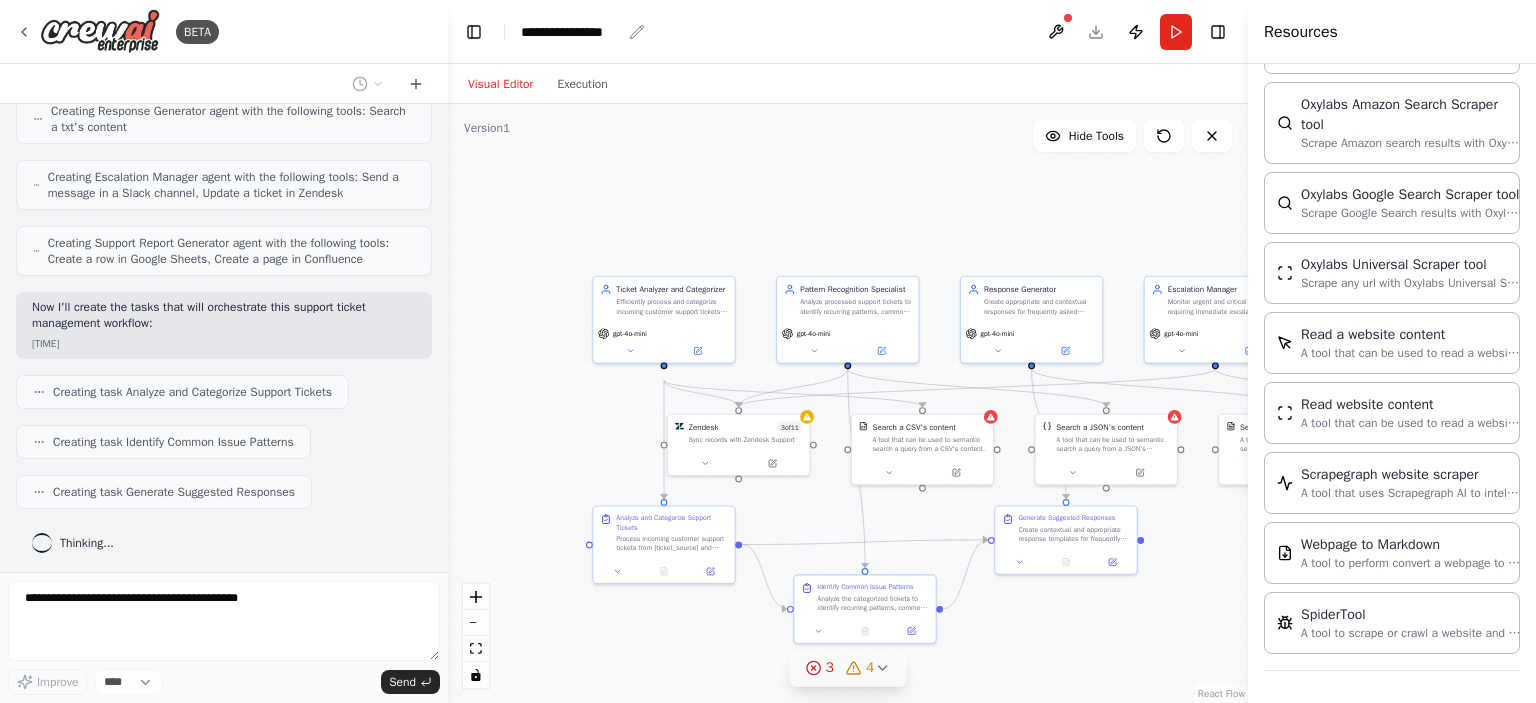 click on "**********" at bounding box center [571, 32] 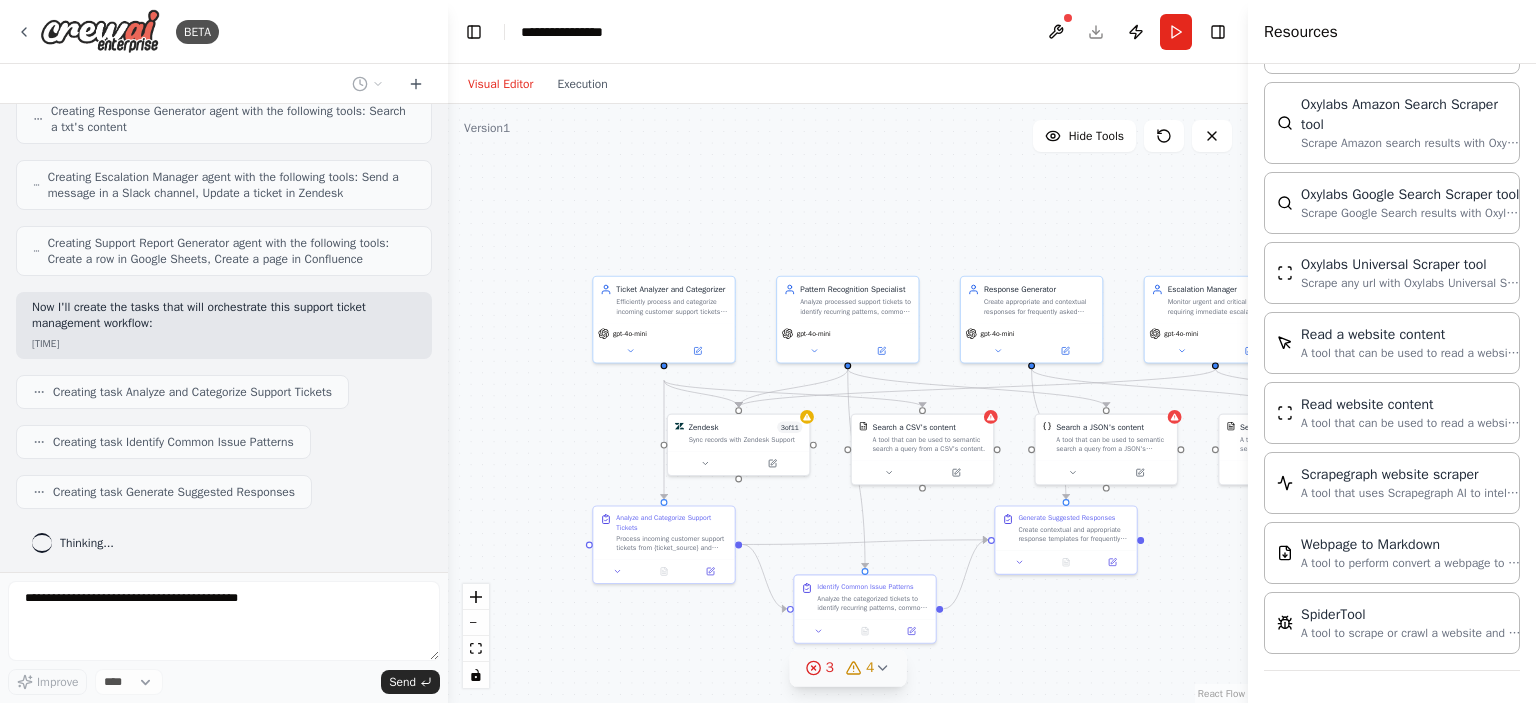 click on "**********" at bounding box center (596, 32) 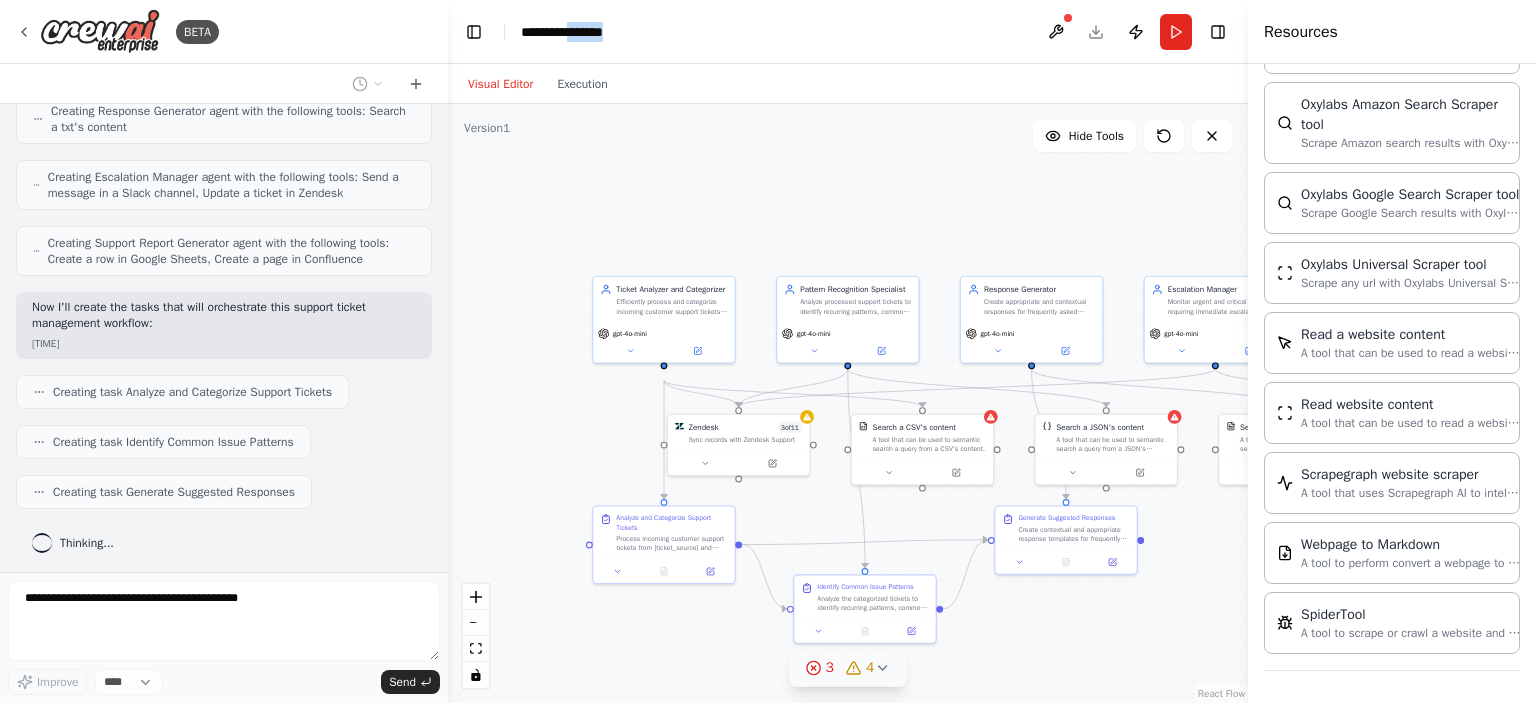 click on "**********" at bounding box center (596, 32) 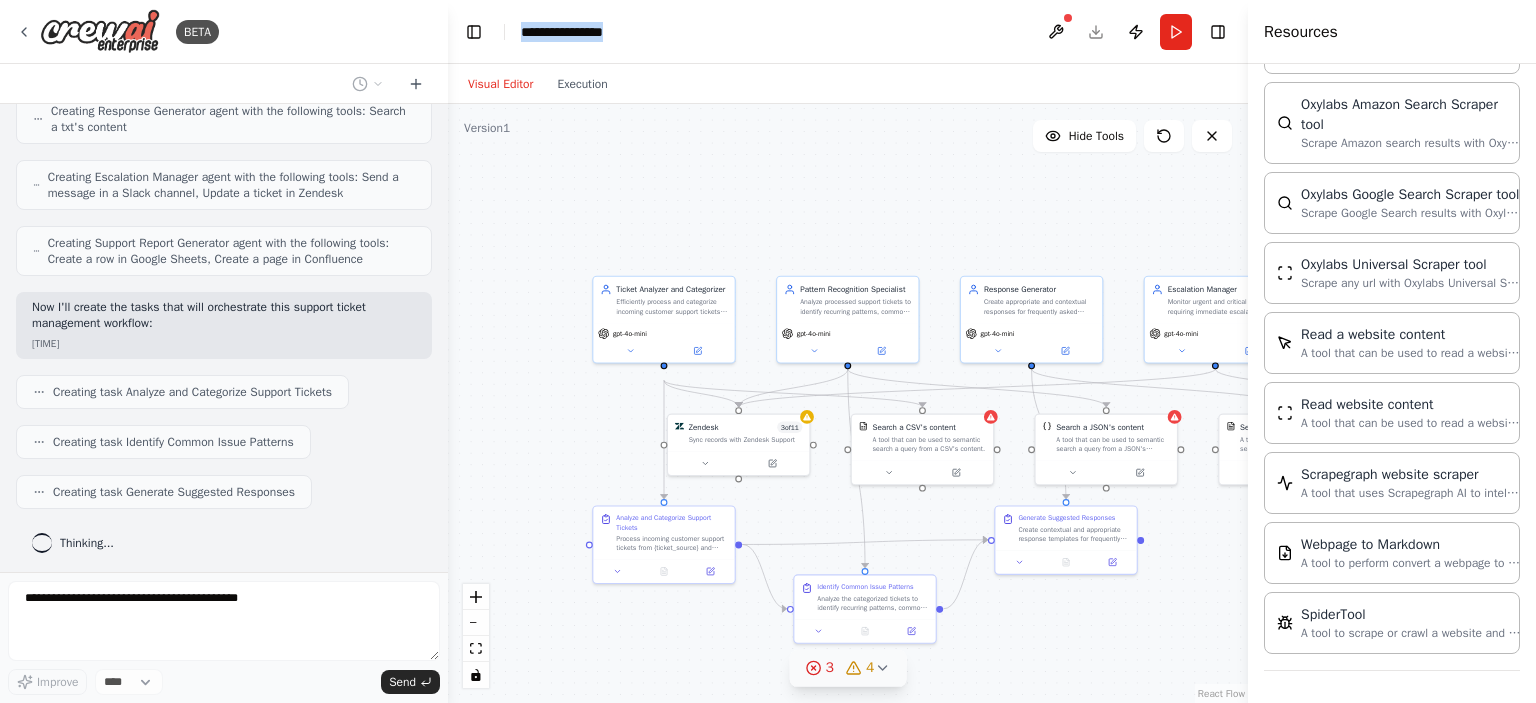 click on "**********" at bounding box center [596, 32] 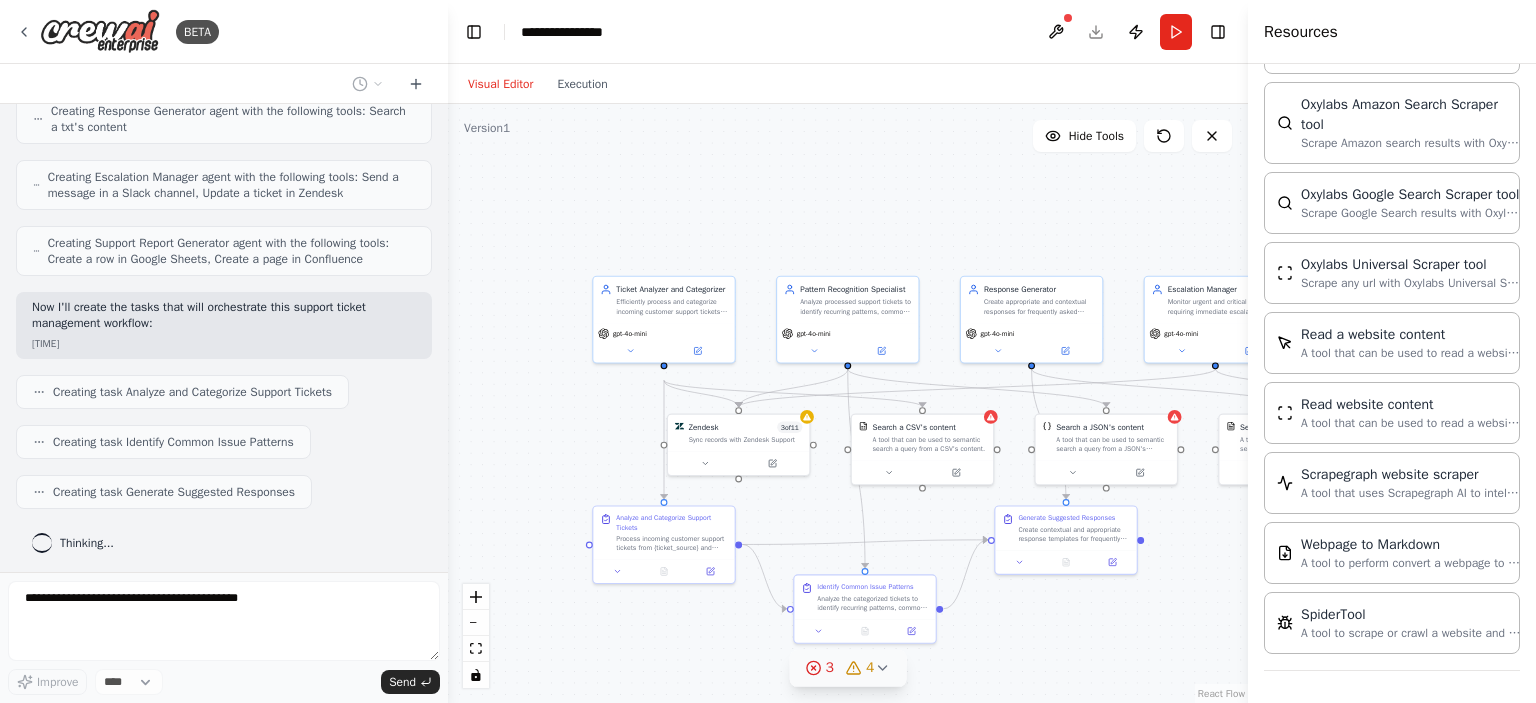 click on "**********" at bounding box center (596, 32) 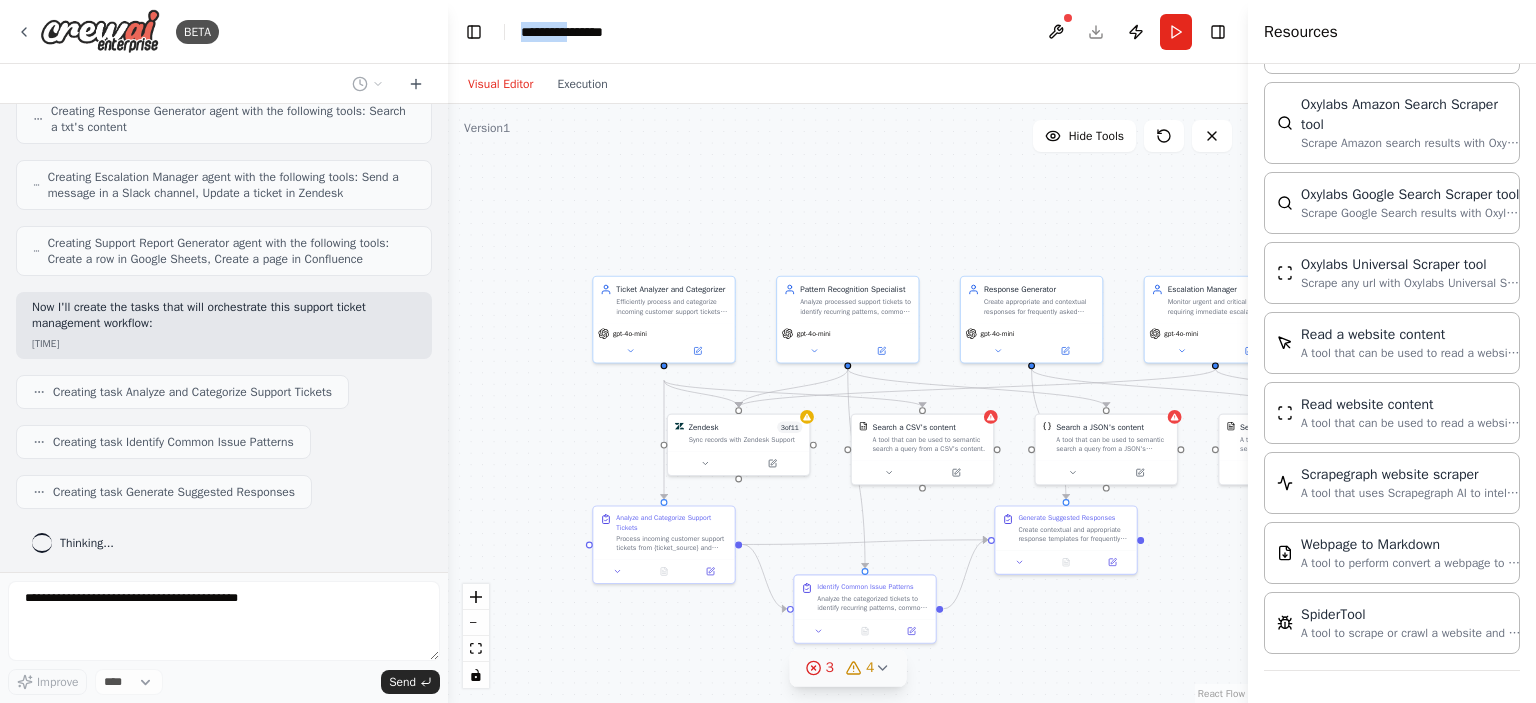 click on "**********" at bounding box center [596, 32] 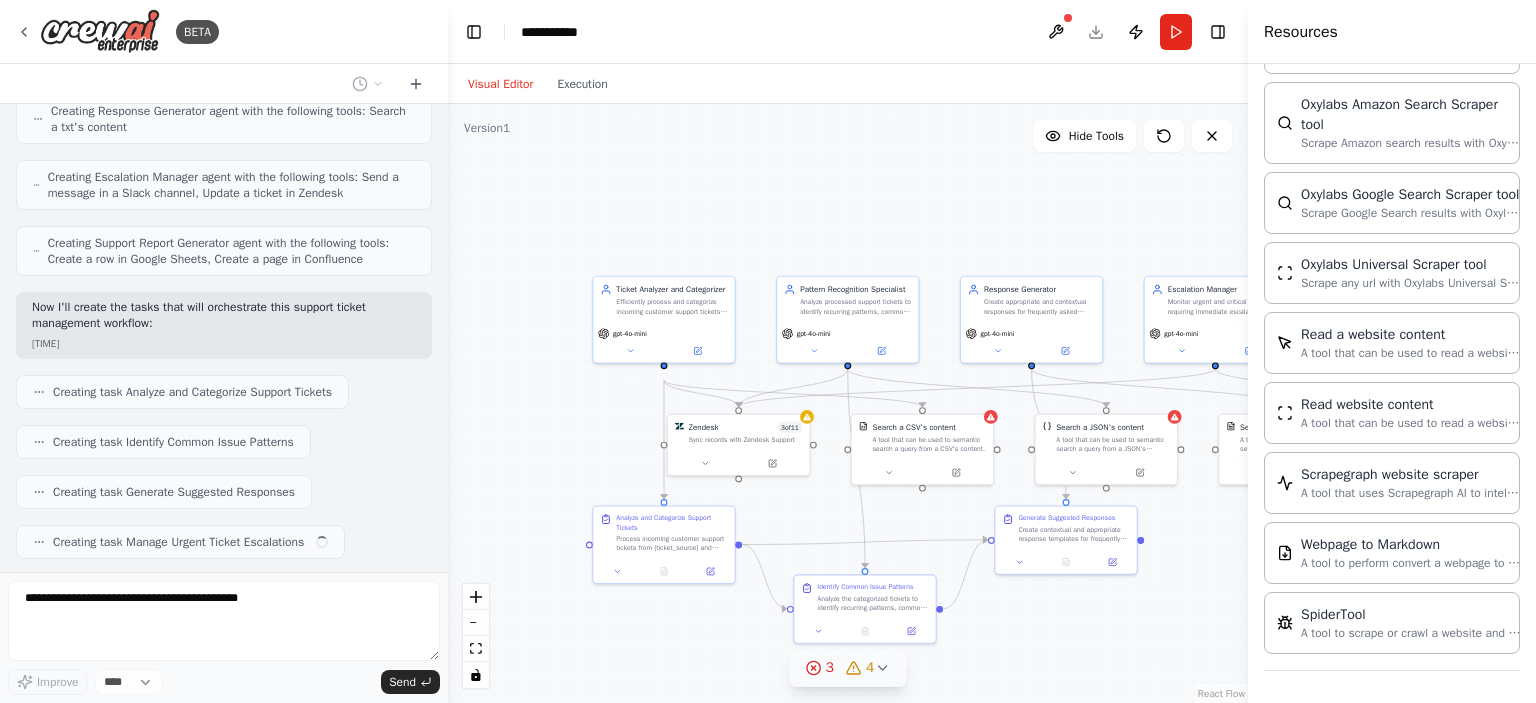scroll, scrollTop: 732, scrollLeft: 0, axis: vertical 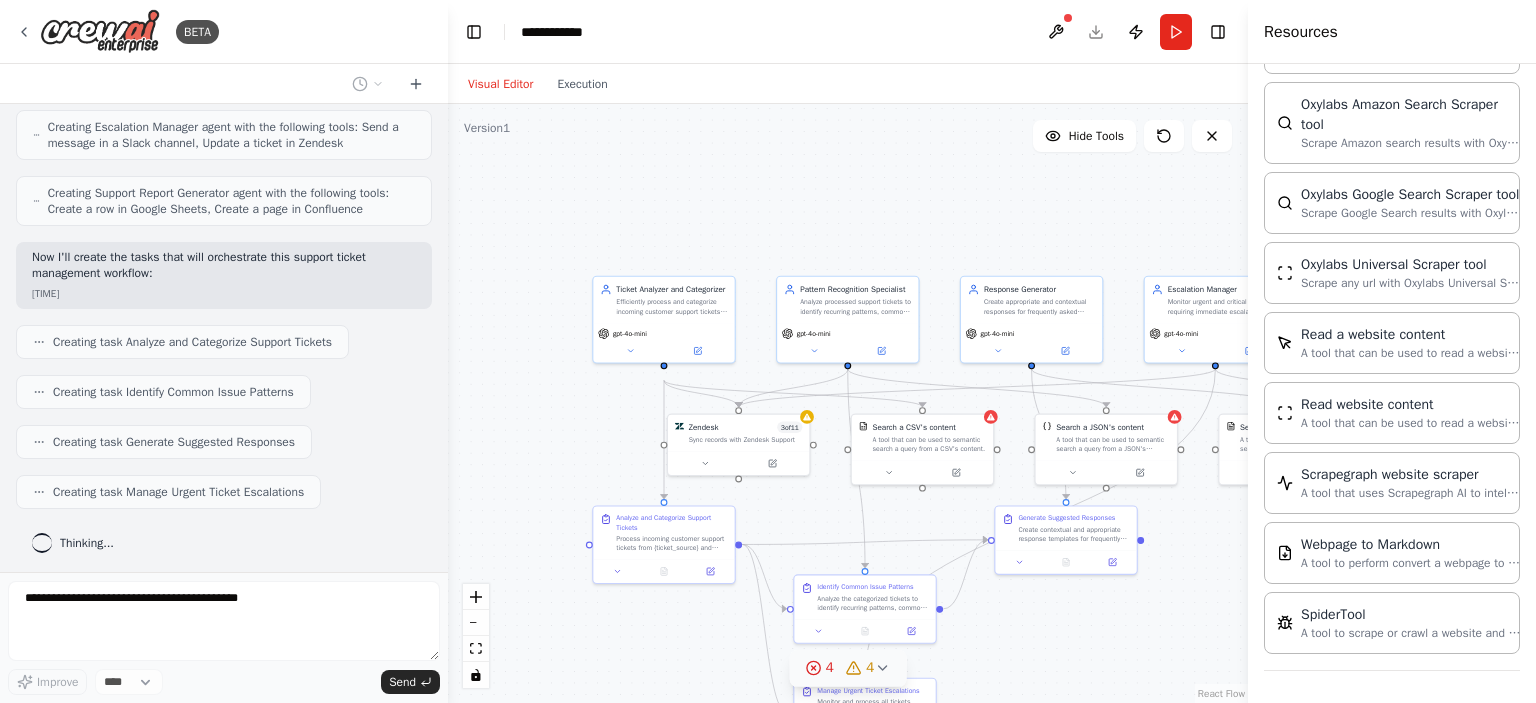 click on ".deletable-edge-delete-btn {
width: 20px;
height: 20px;
border: 0px solid #ffffff;
color: #6b7280;
background-color: #f8fafc;
cursor: pointer;
border-radius: 50%;
font-size: 12px;
padding: 3px;
display: flex;
align-items: center;
justify-content: center;
transition: all 0.2s cubic-bezier(0.4, 0, 0.2, 1);
box-shadow: 0 2px 4px rgba(0, 0, 0, 0.1);
}
.deletable-edge-delete-btn:hover {
background-color: #ef4444;
color: #ffffff;
border-color: #dc2626;
transform: scale(1.1);
box-shadow: 0 4px 12px rgba(239, 68, 68, 0.4);
}
.deletable-edge-delete-btn:active {
transform: scale(0.95);
box-shadow: 0 2px 4px rgba(239, 68, 68, 0.3);
}
Ticket Analyzer and Categorizer gpt-4o-mini Zendesk 3  of  11 Slack 1" at bounding box center (848, 403) 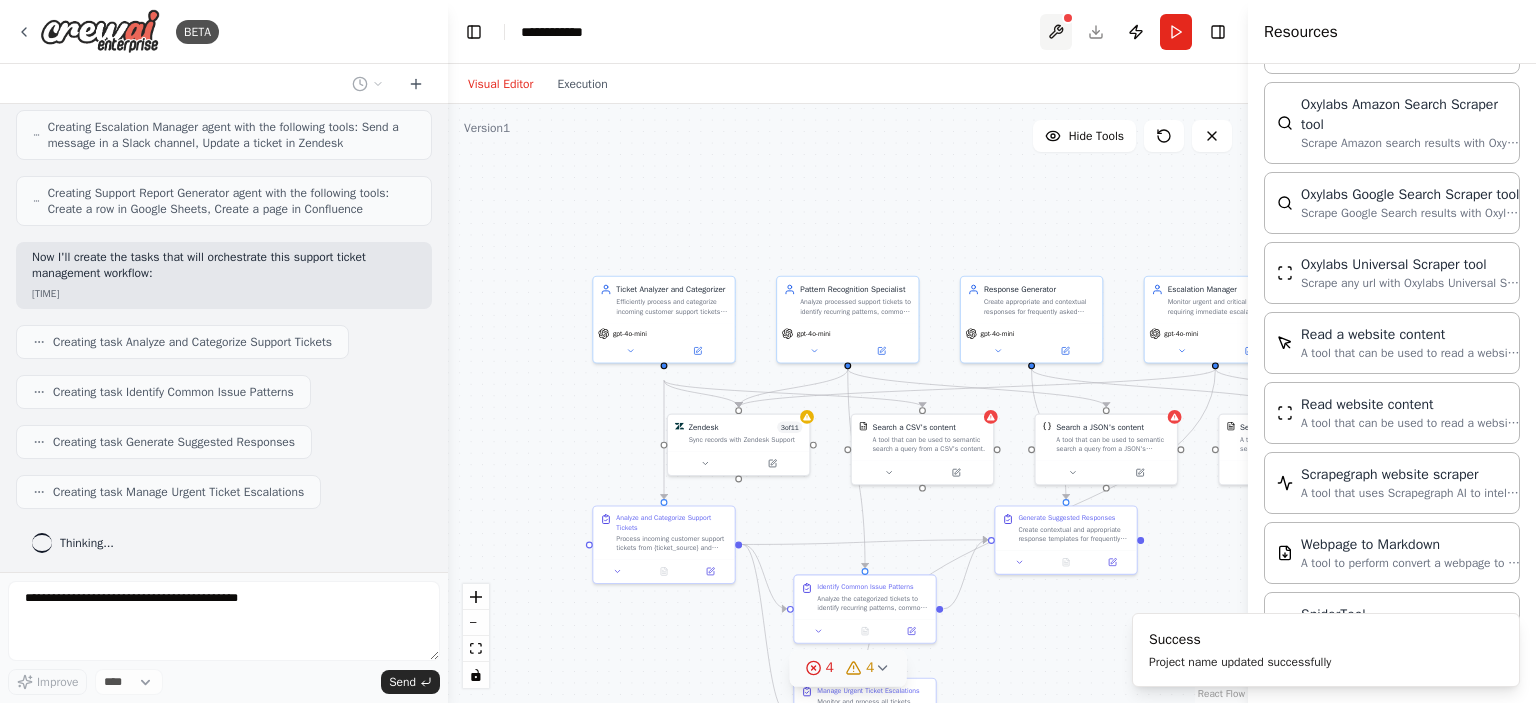 click at bounding box center [1056, 32] 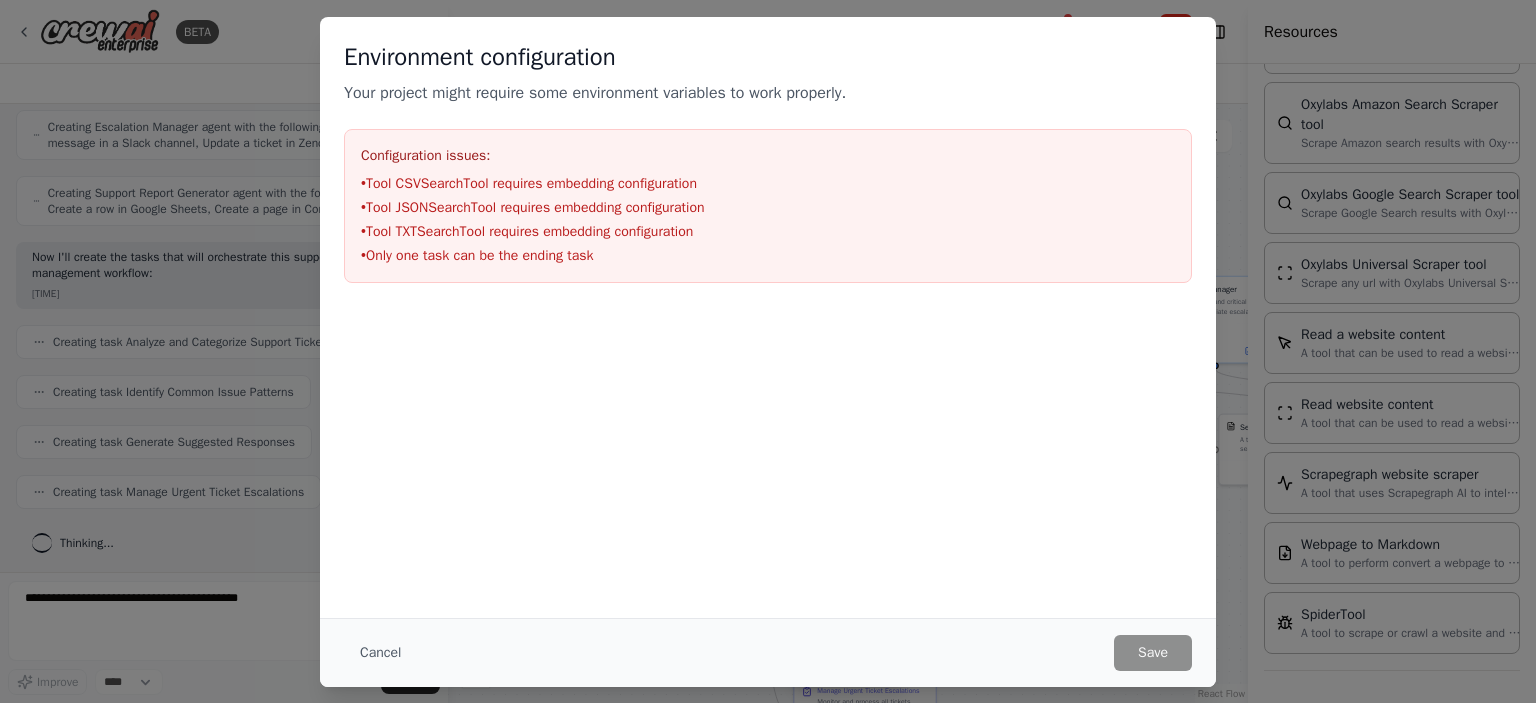 click on "Environment configuration" at bounding box center (768, 57) 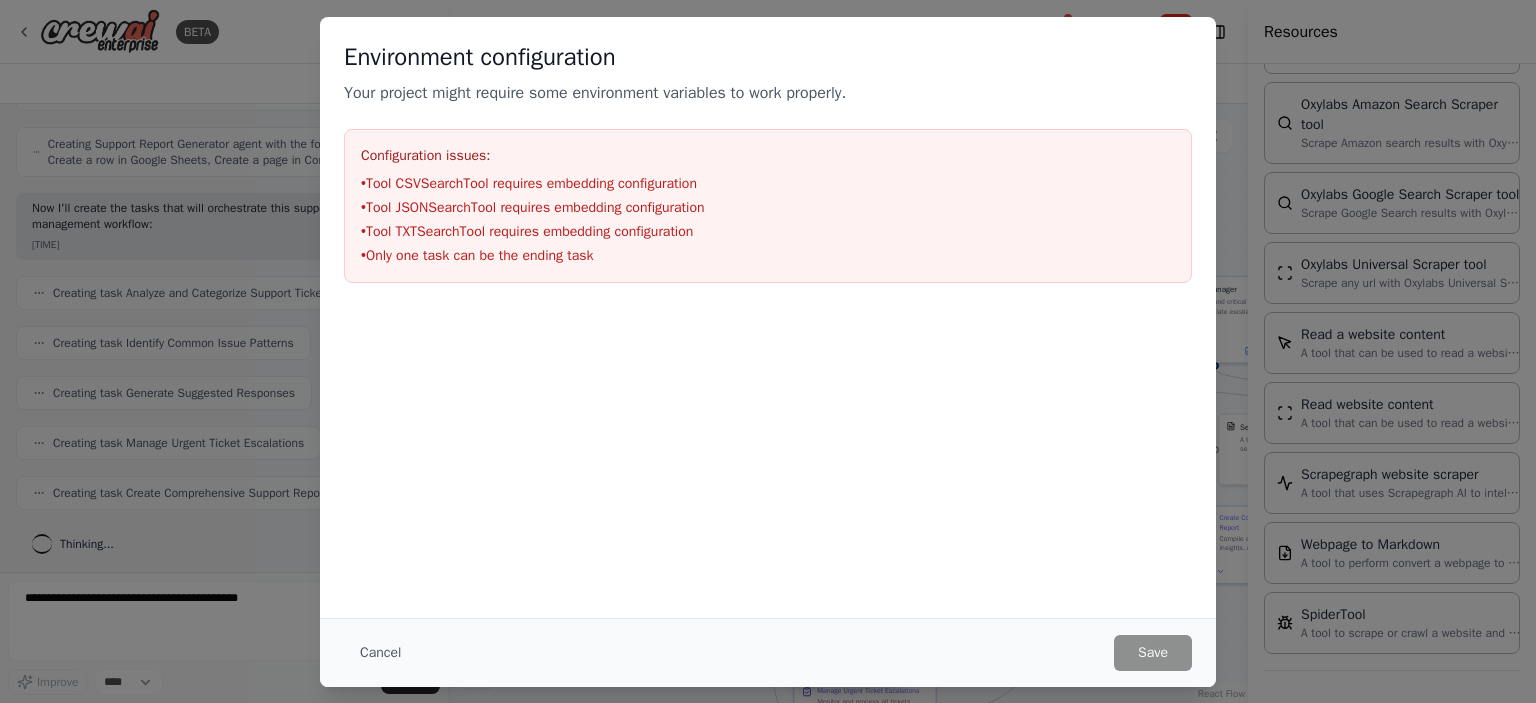 click on "Configuration issues: •  Tool CSVSearchTool requires embedding configuration •  Tool JSONSearchTool requires embedding configuration •  Tool TXTSearchTool requires embedding configuration •  Only one task can be the ending task" at bounding box center (768, 206) 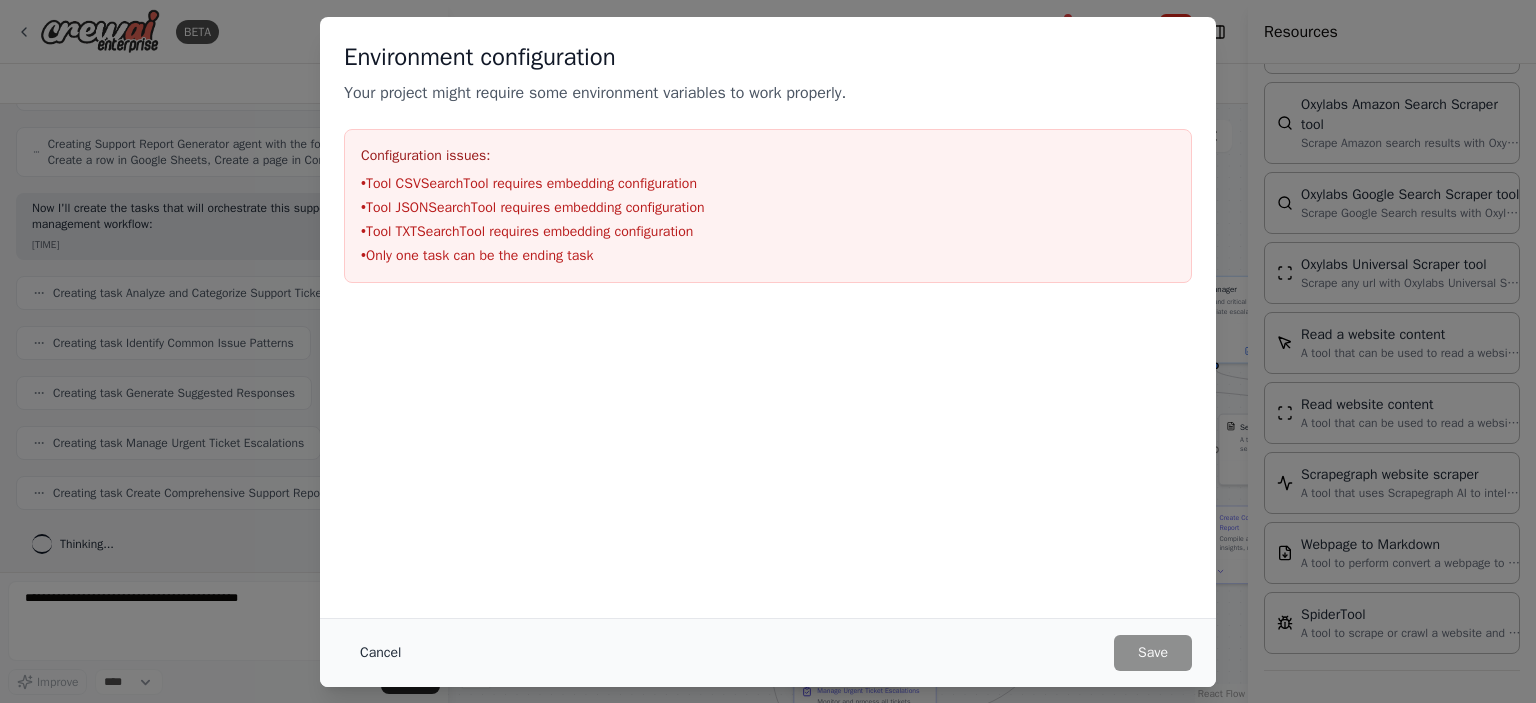 click on "Cancel" at bounding box center [380, 653] 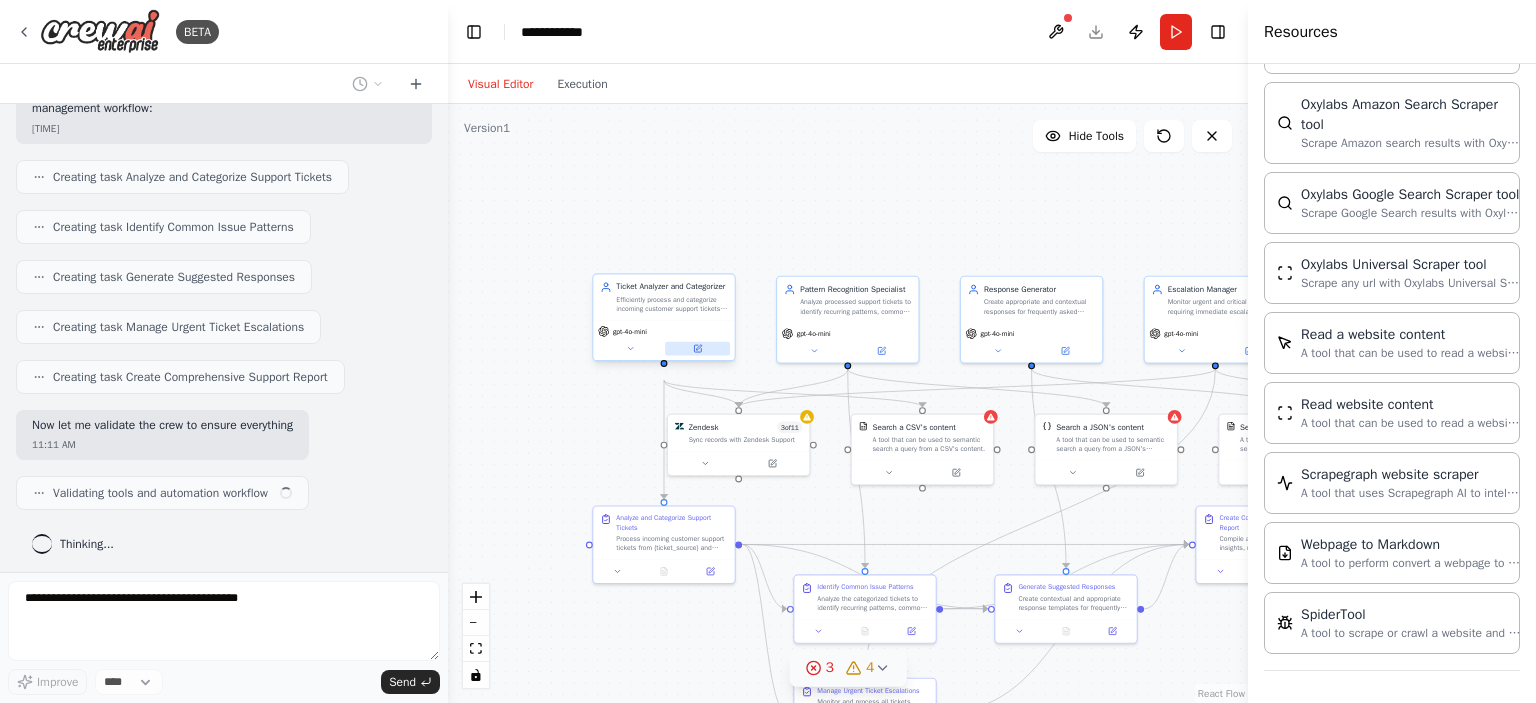 scroll, scrollTop: 913, scrollLeft: 0, axis: vertical 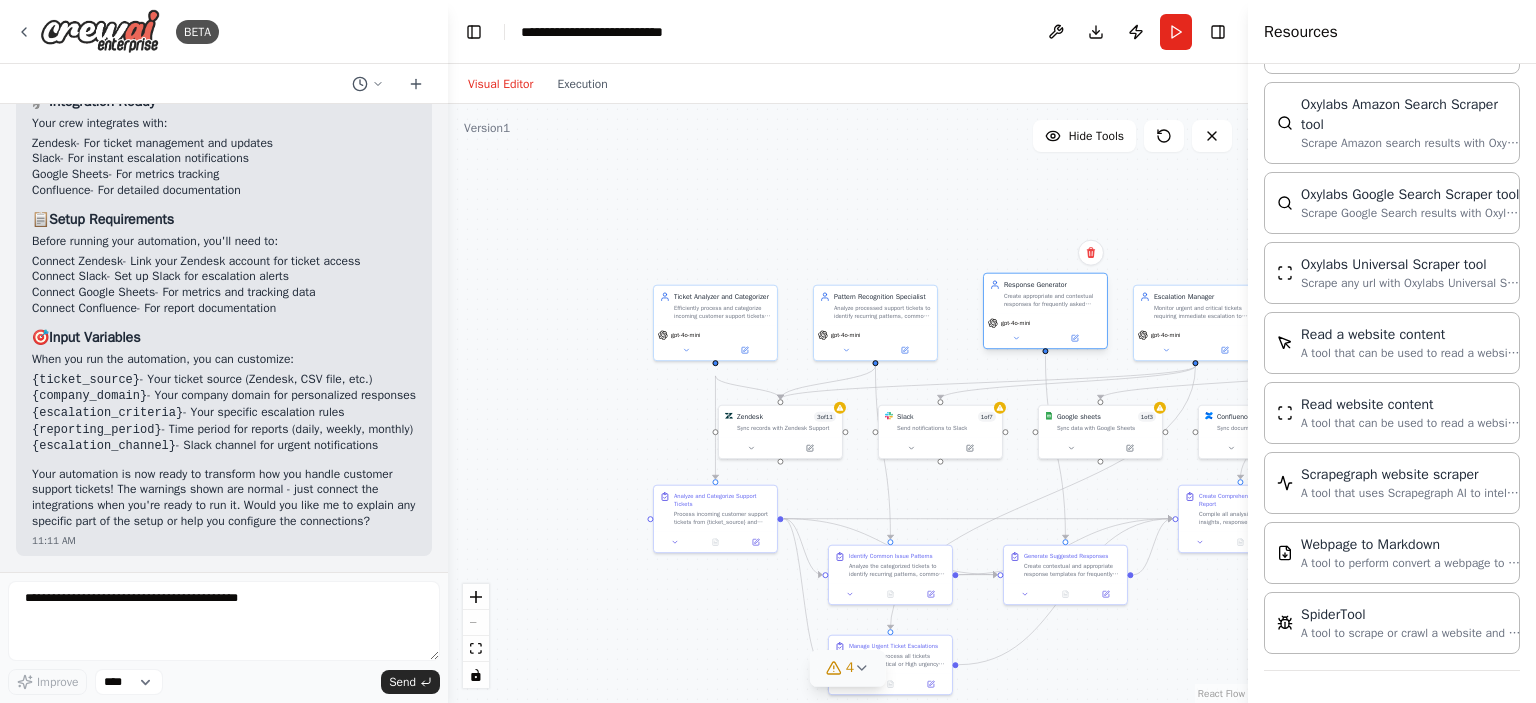 drag, startPoint x: 1048, startPoint y: 280, endPoint x: 1057, endPoint y: 274, distance: 10.816654 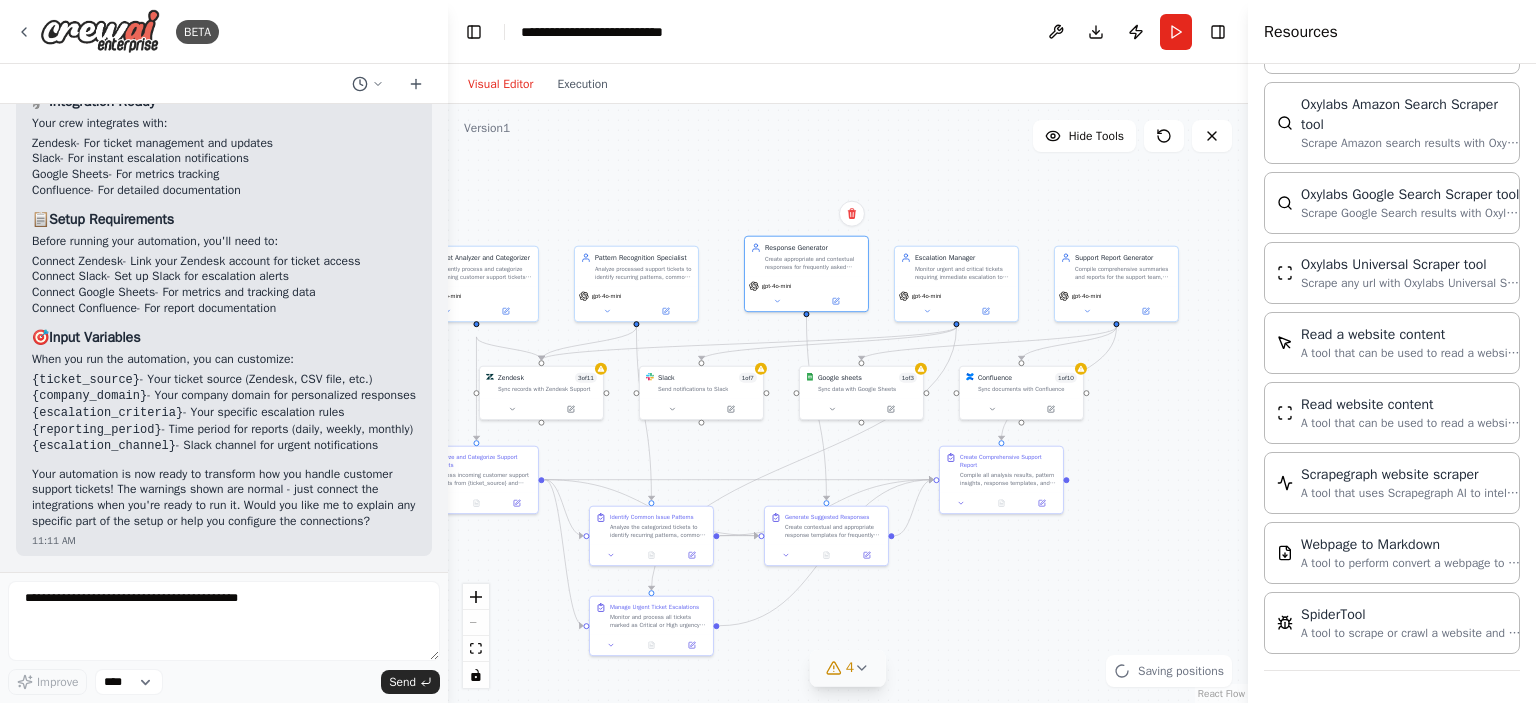 drag, startPoint x: 1035, startPoint y: 227, endPoint x: 796, endPoint y: 188, distance: 242.1611 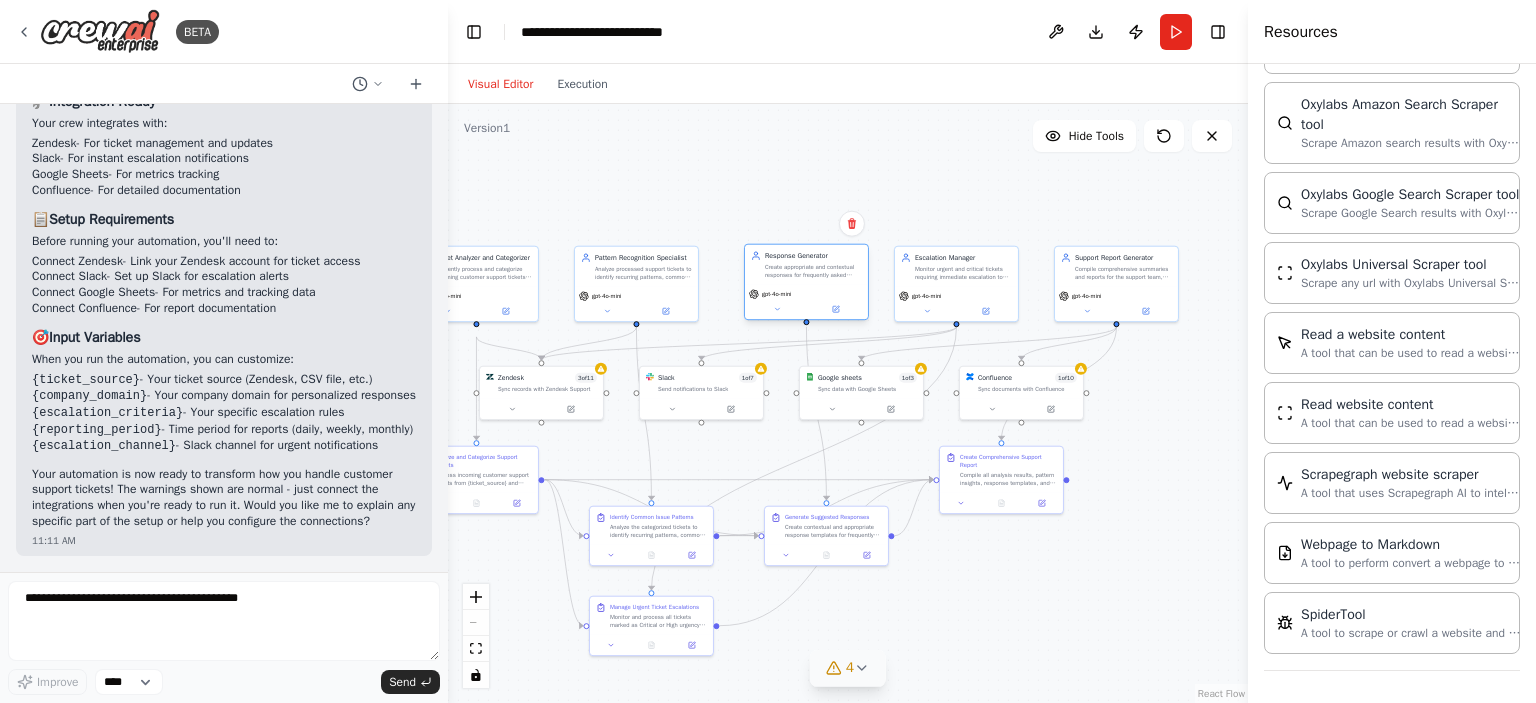 drag, startPoint x: 820, startPoint y: 252, endPoint x: 818, endPoint y: 264, distance: 12.165525 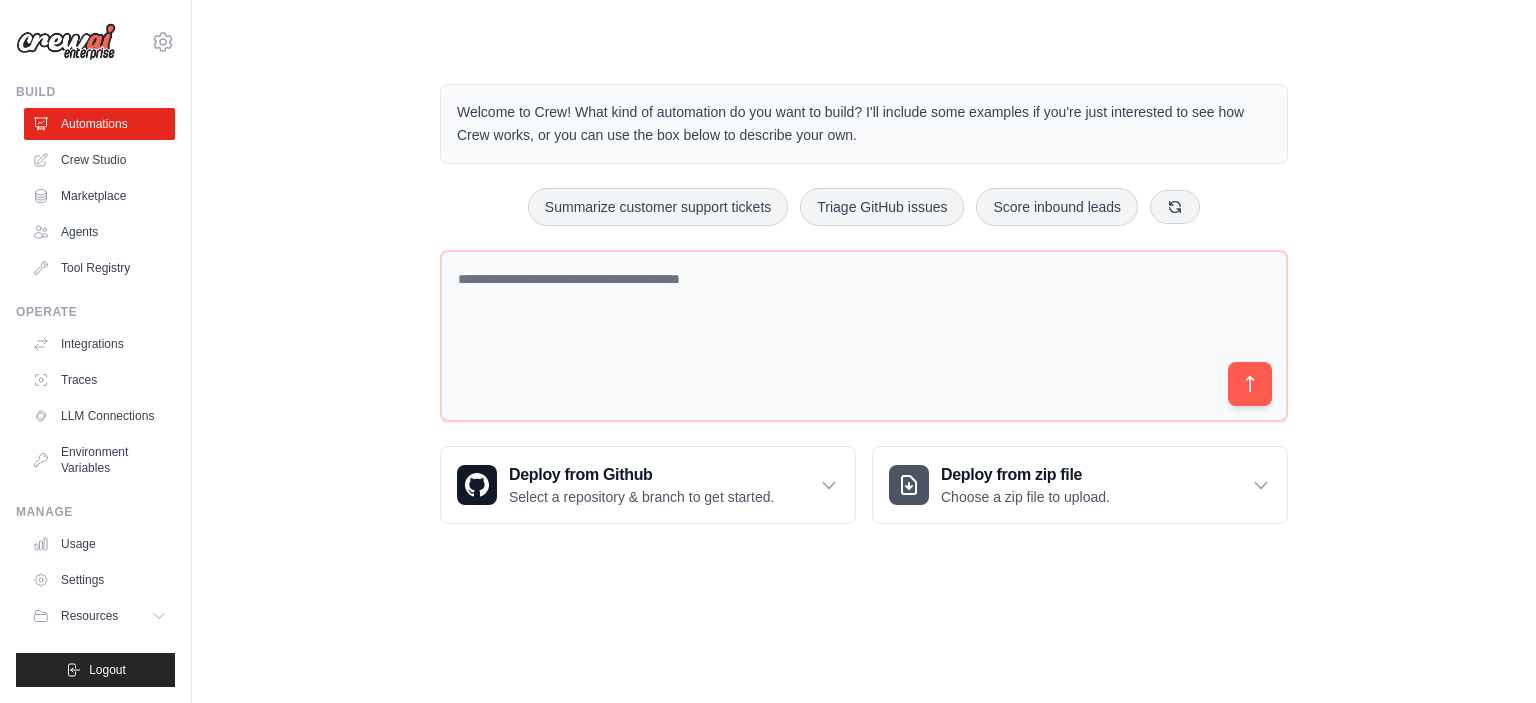 scroll, scrollTop: 0, scrollLeft: 0, axis: both 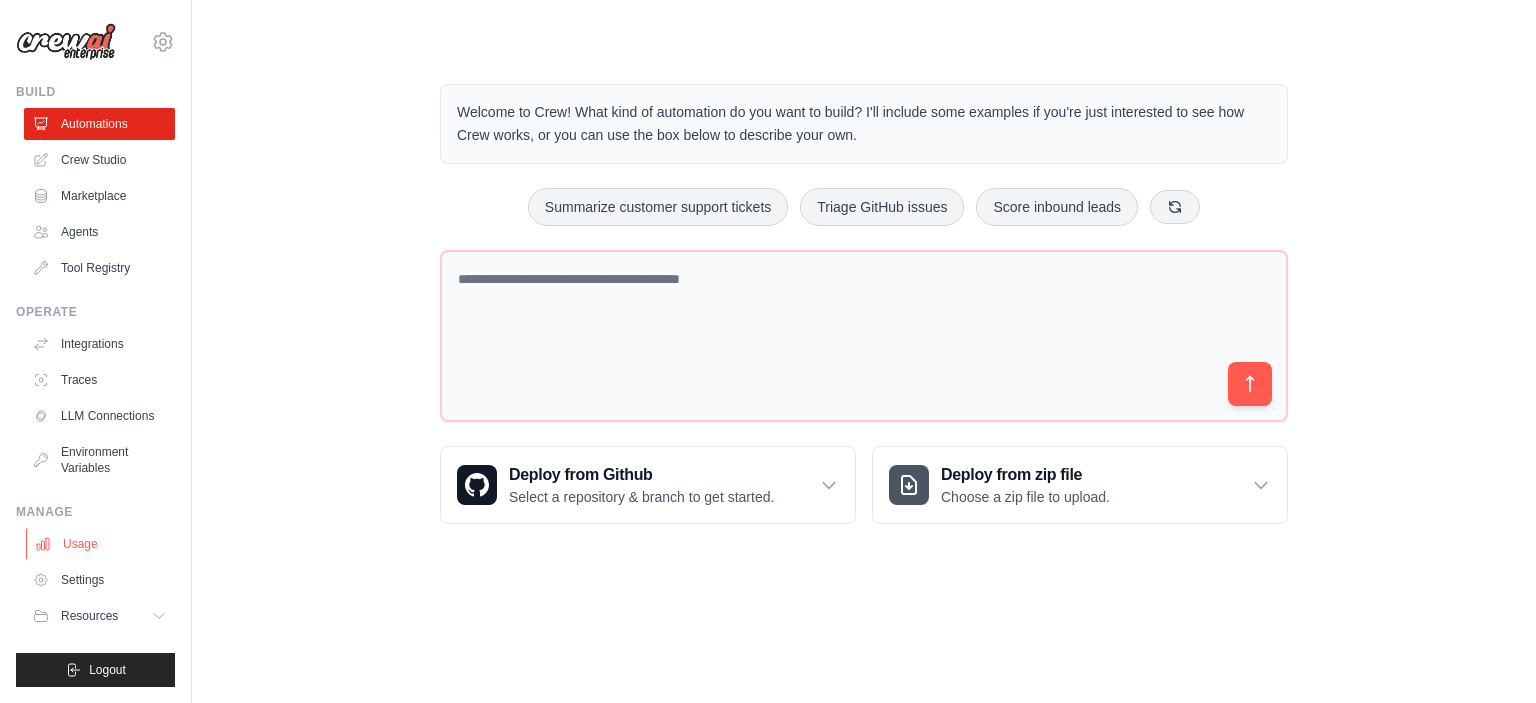 click on "Usage" at bounding box center [101, 544] 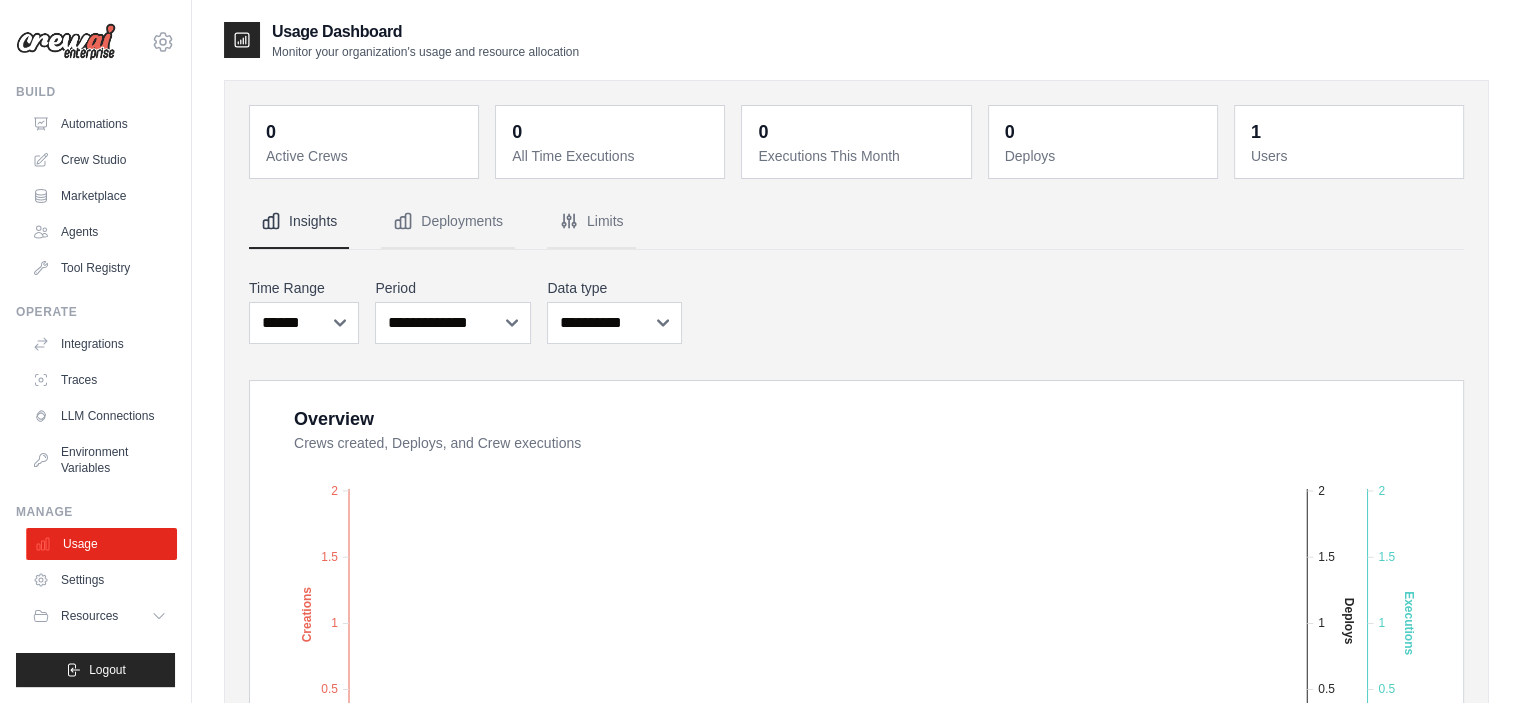 scroll, scrollTop: 0, scrollLeft: 0, axis: both 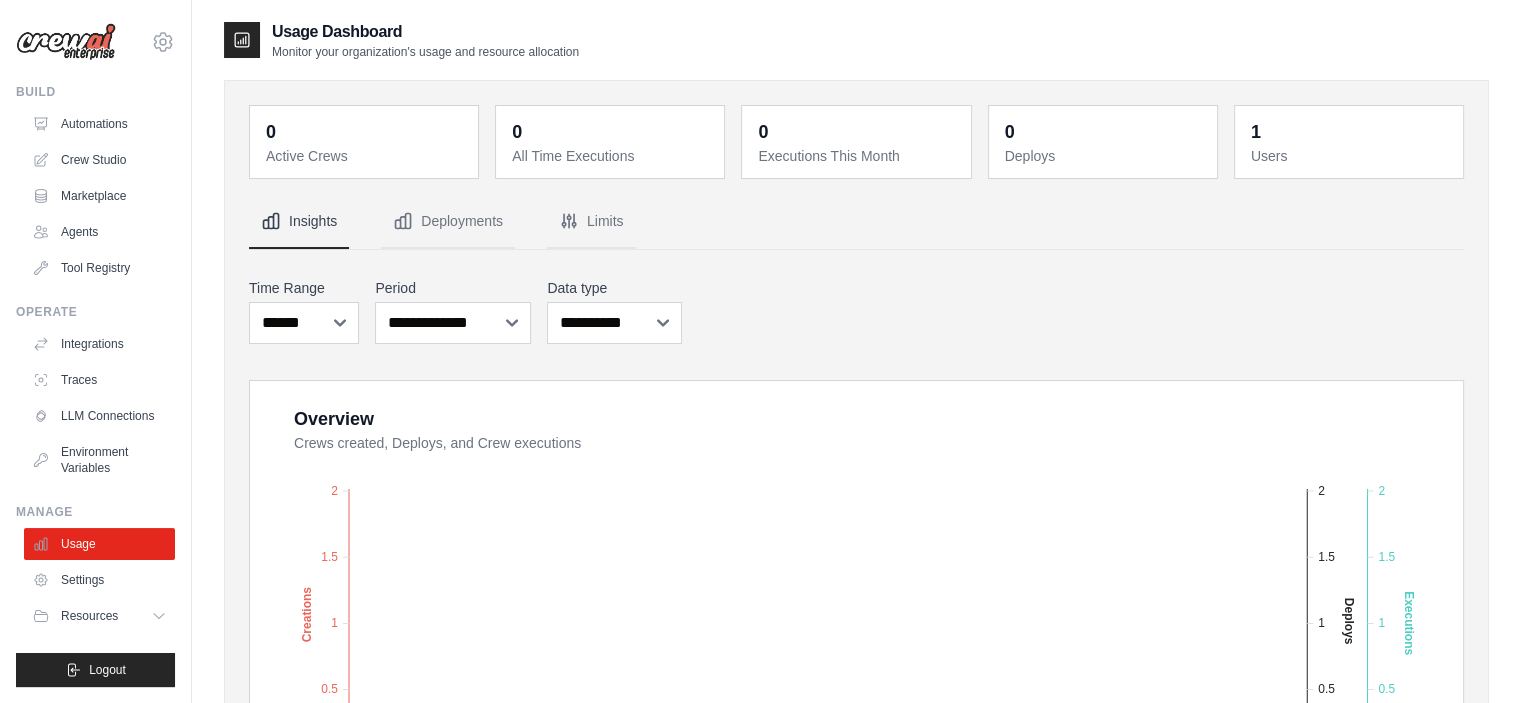 click on "1" at bounding box center [1351, 132] 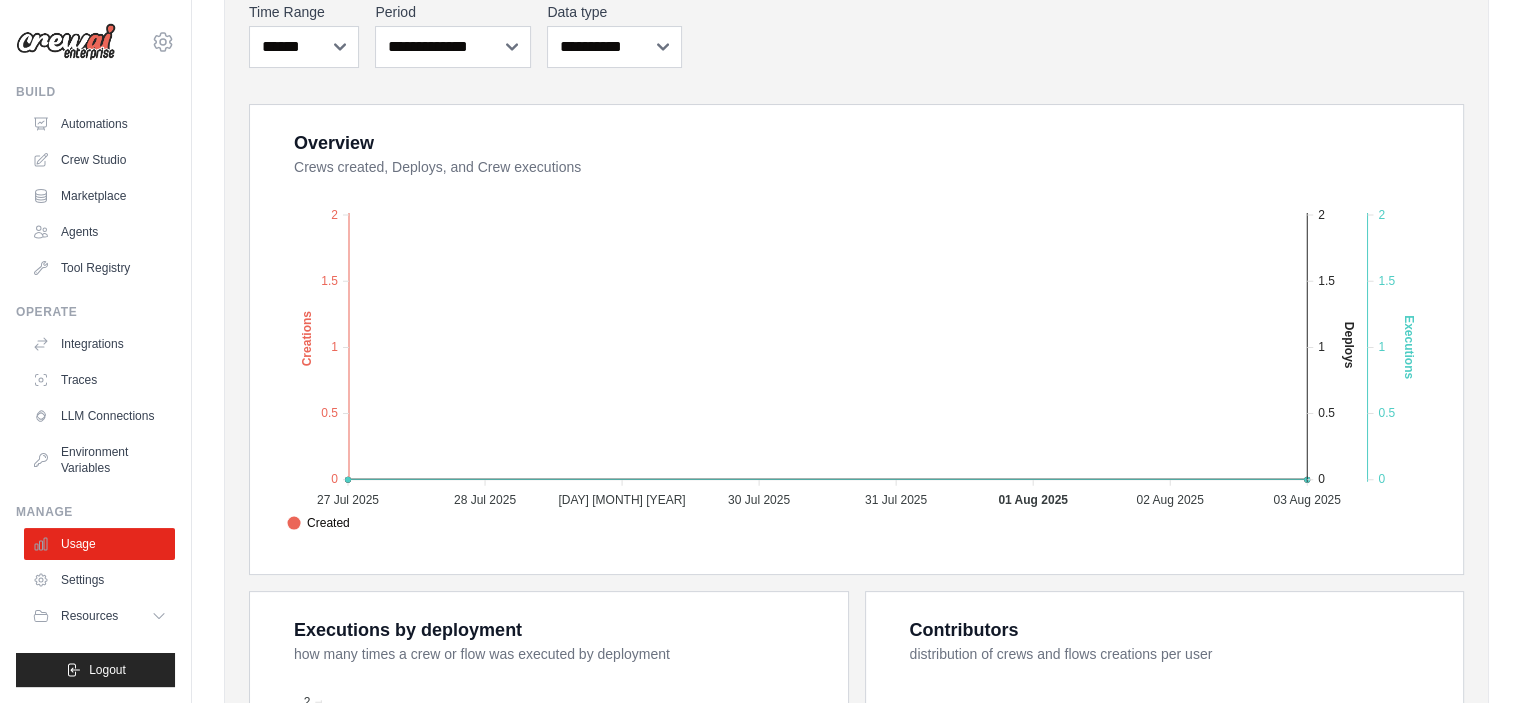 scroll, scrollTop: 144, scrollLeft: 0, axis: vertical 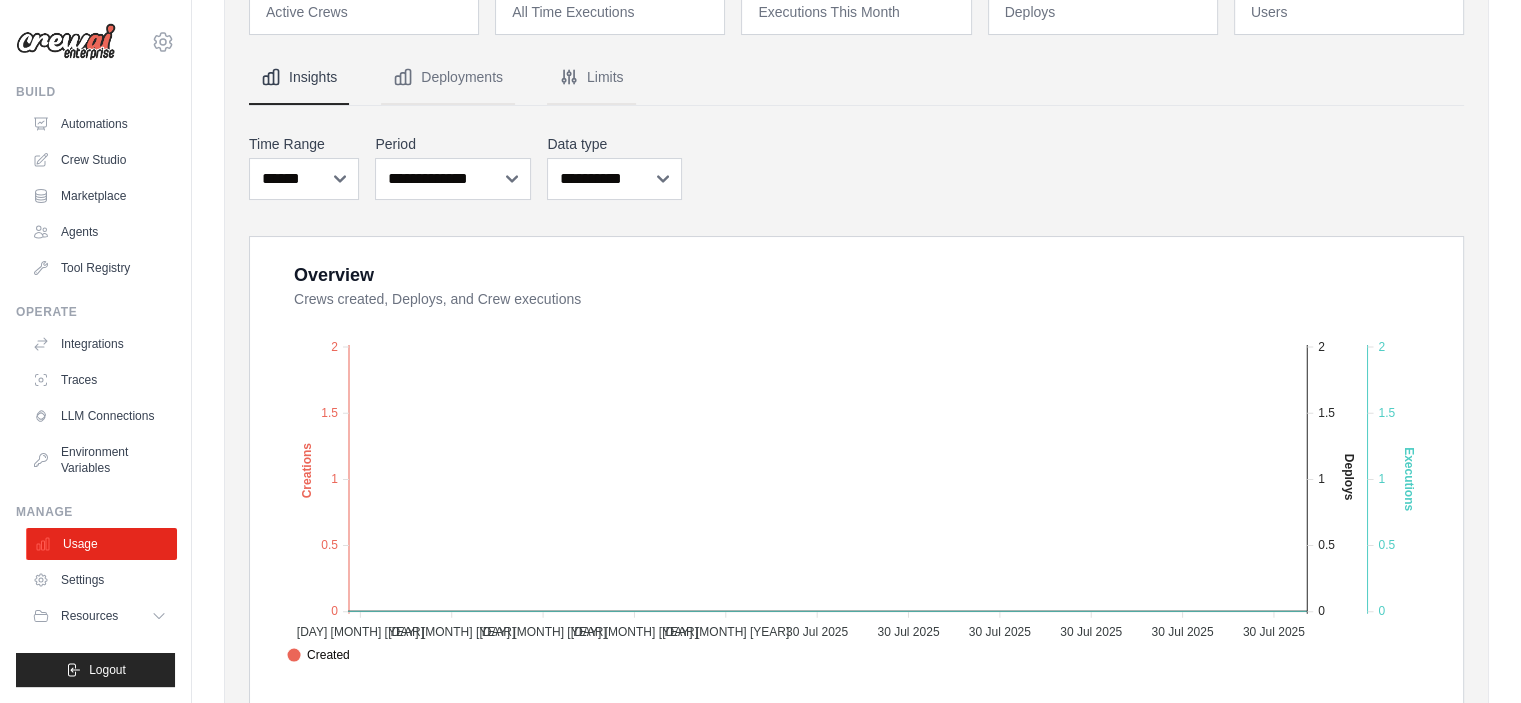 click on "Usage" at bounding box center (101, 544) 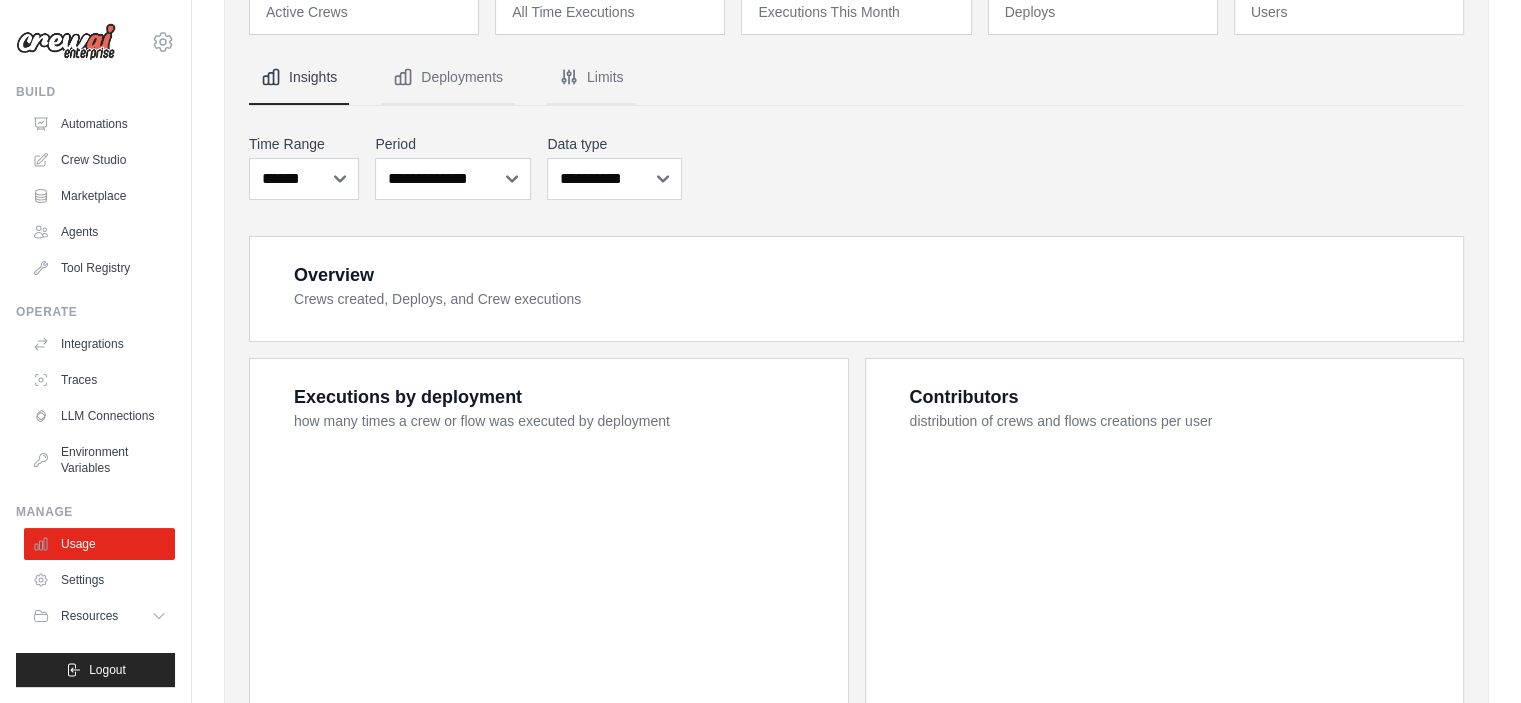 scroll, scrollTop: 0, scrollLeft: 0, axis: both 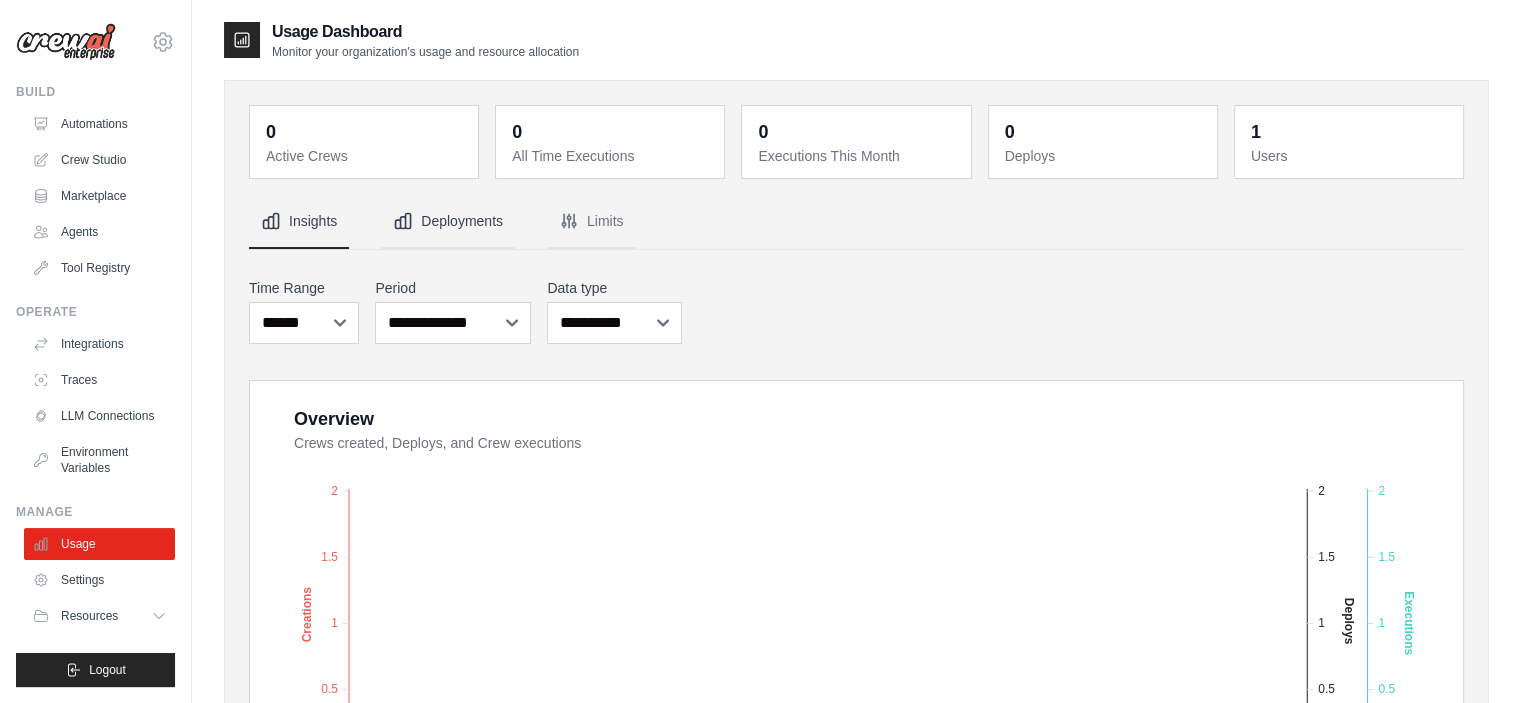 click on "Deployments" at bounding box center (448, 222) 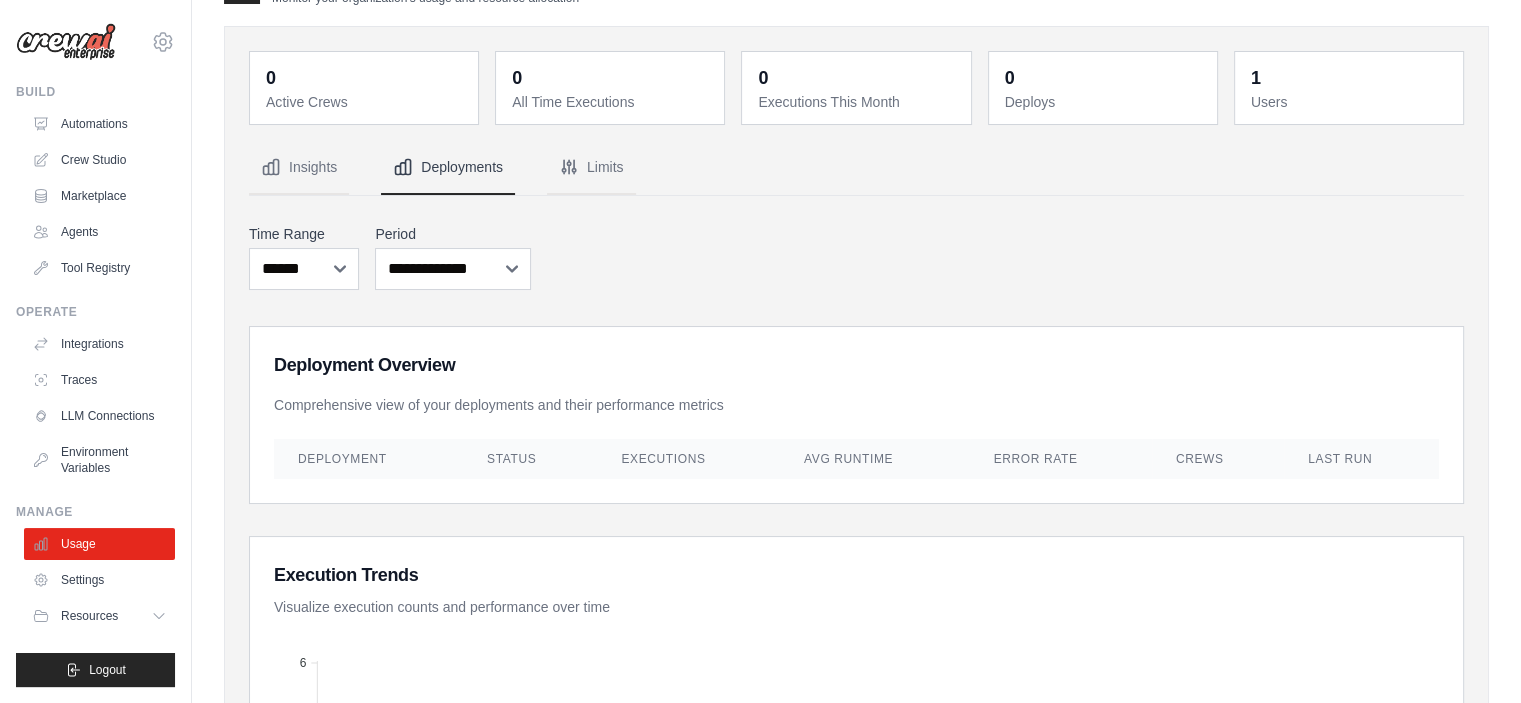 scroll, scrollTop: 0, scrollLeft: 0, axis: both 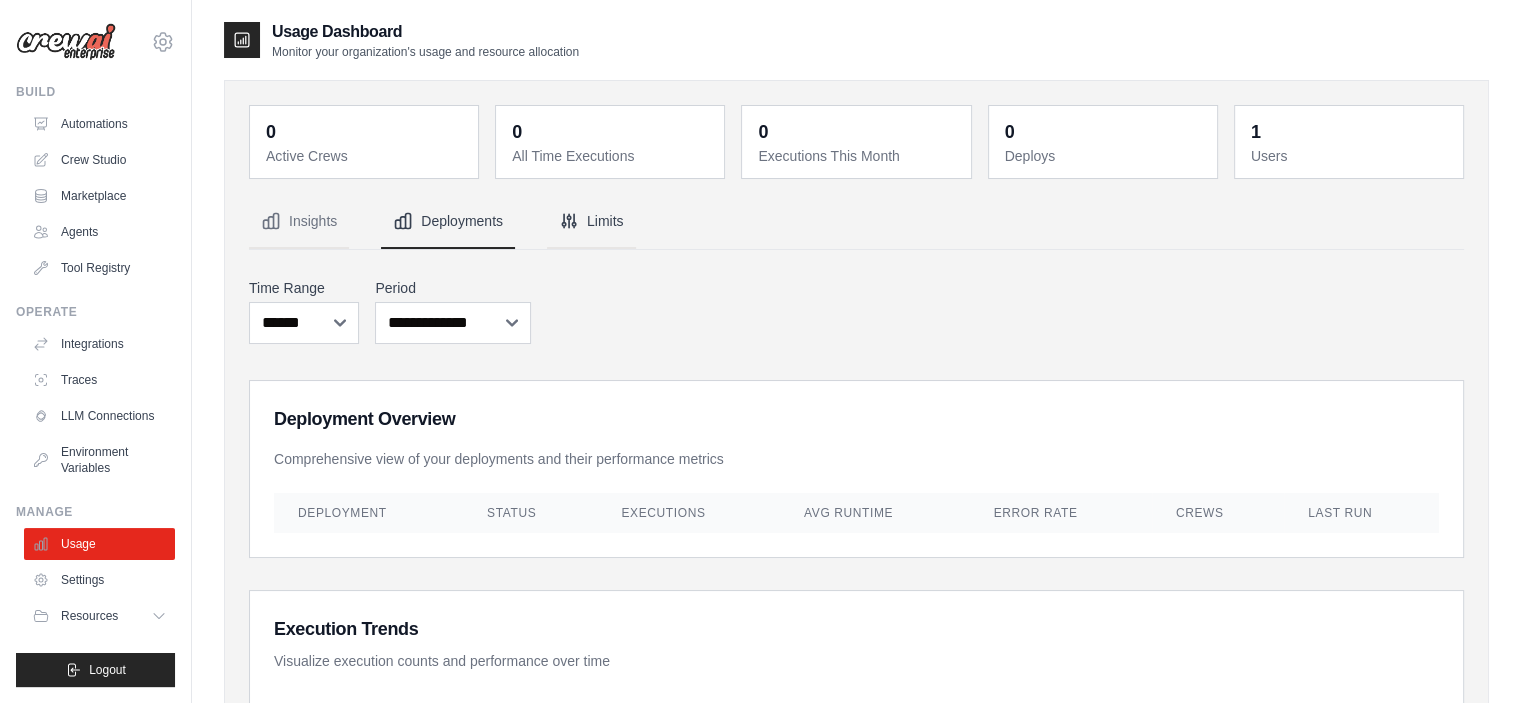 click on "Limits" at bounding box center [591, 222] 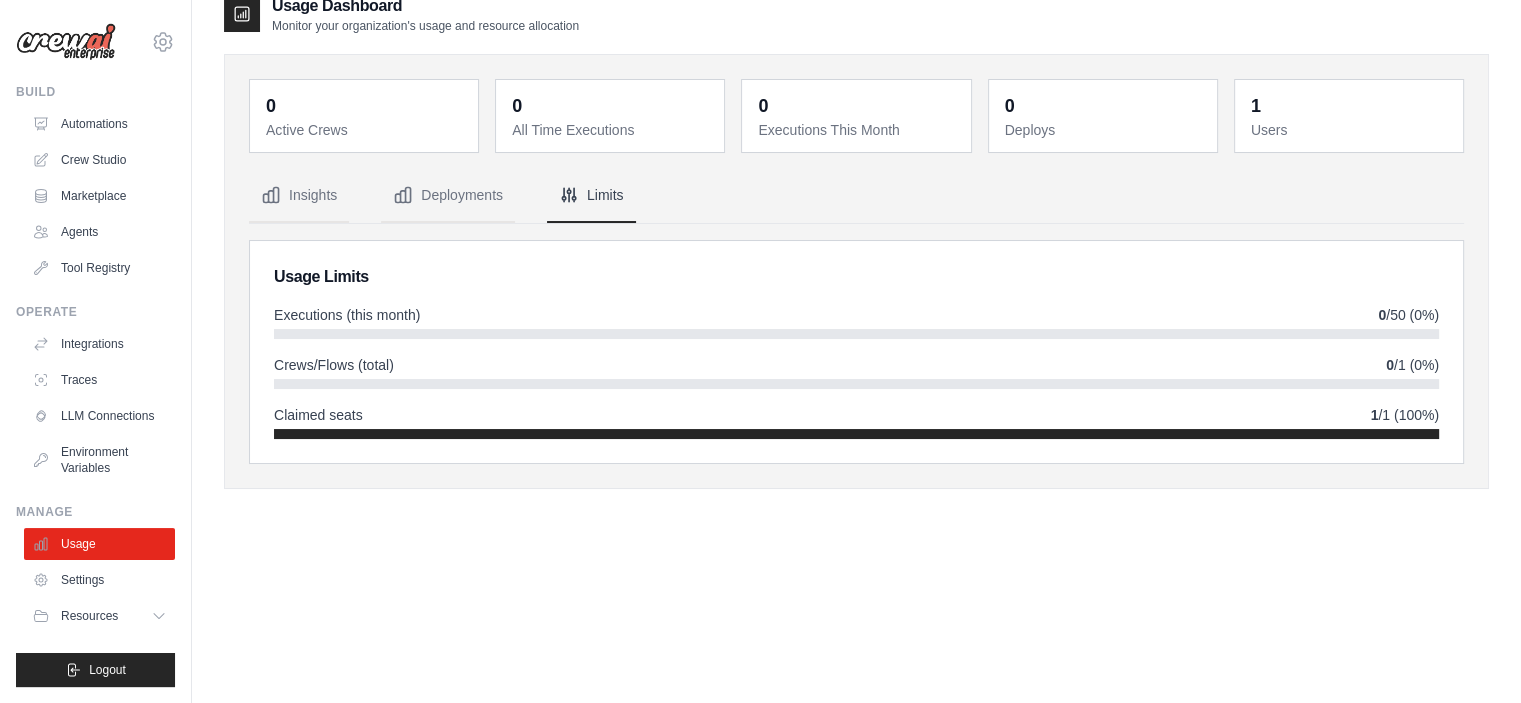scroll, scrollTop: 40, scrollLeft: 0, axis: vertical 